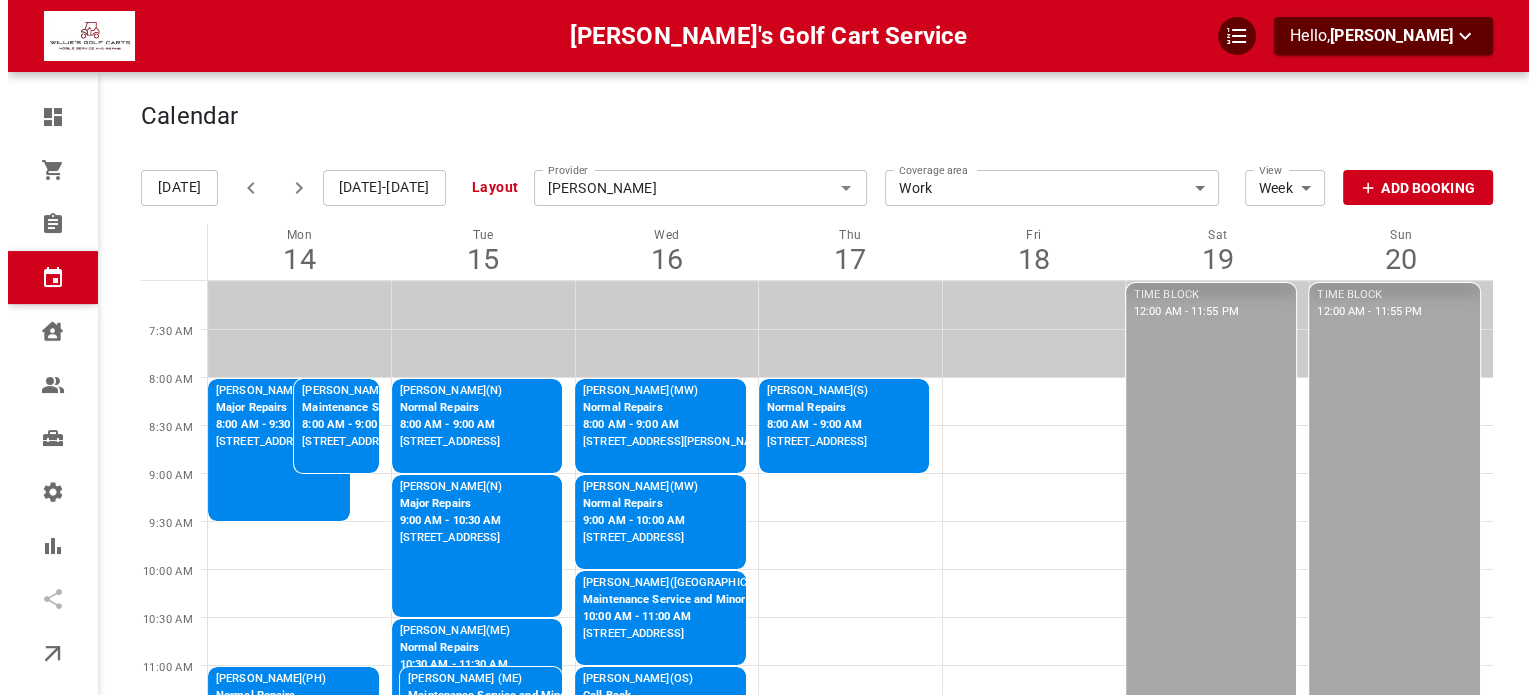 scroll, scrollTop: 100, scrollLeft: 0, axis: vertical 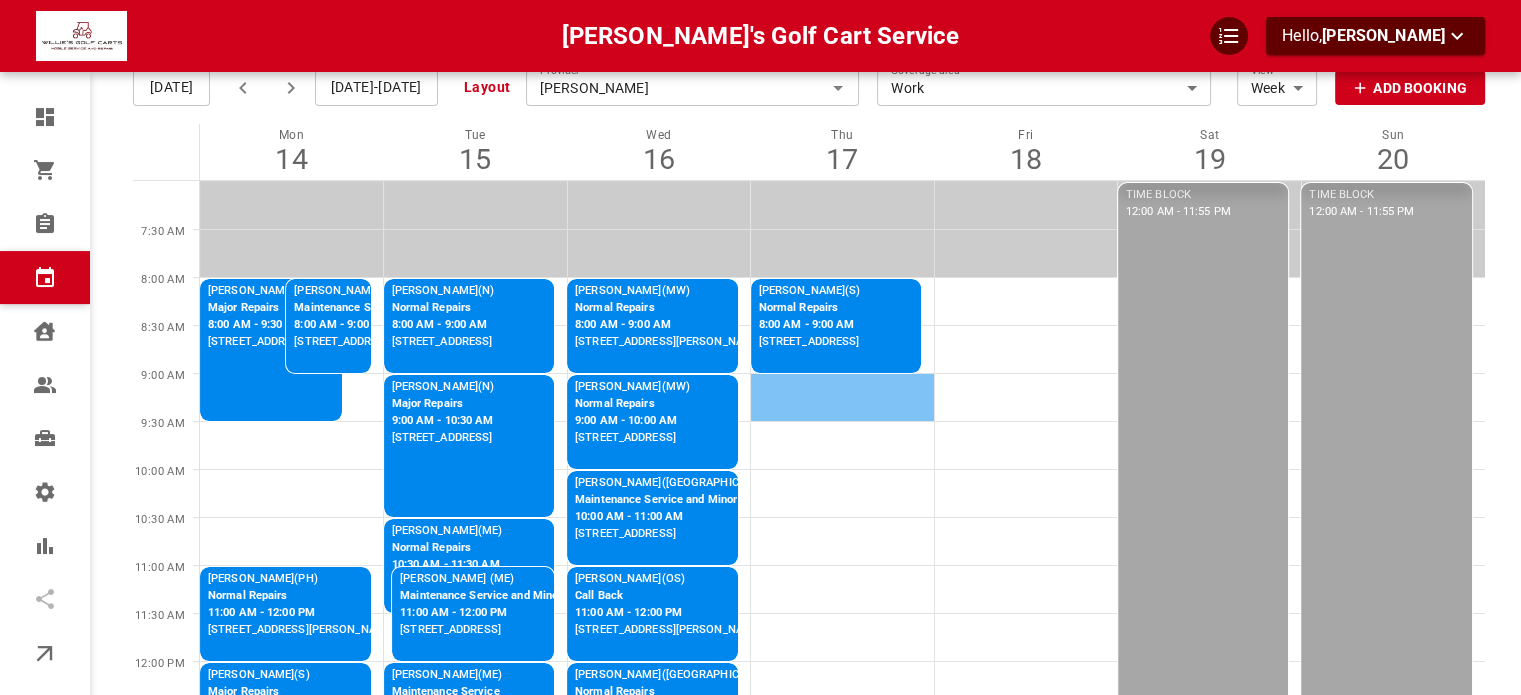 click at bounding box center (843, 397) 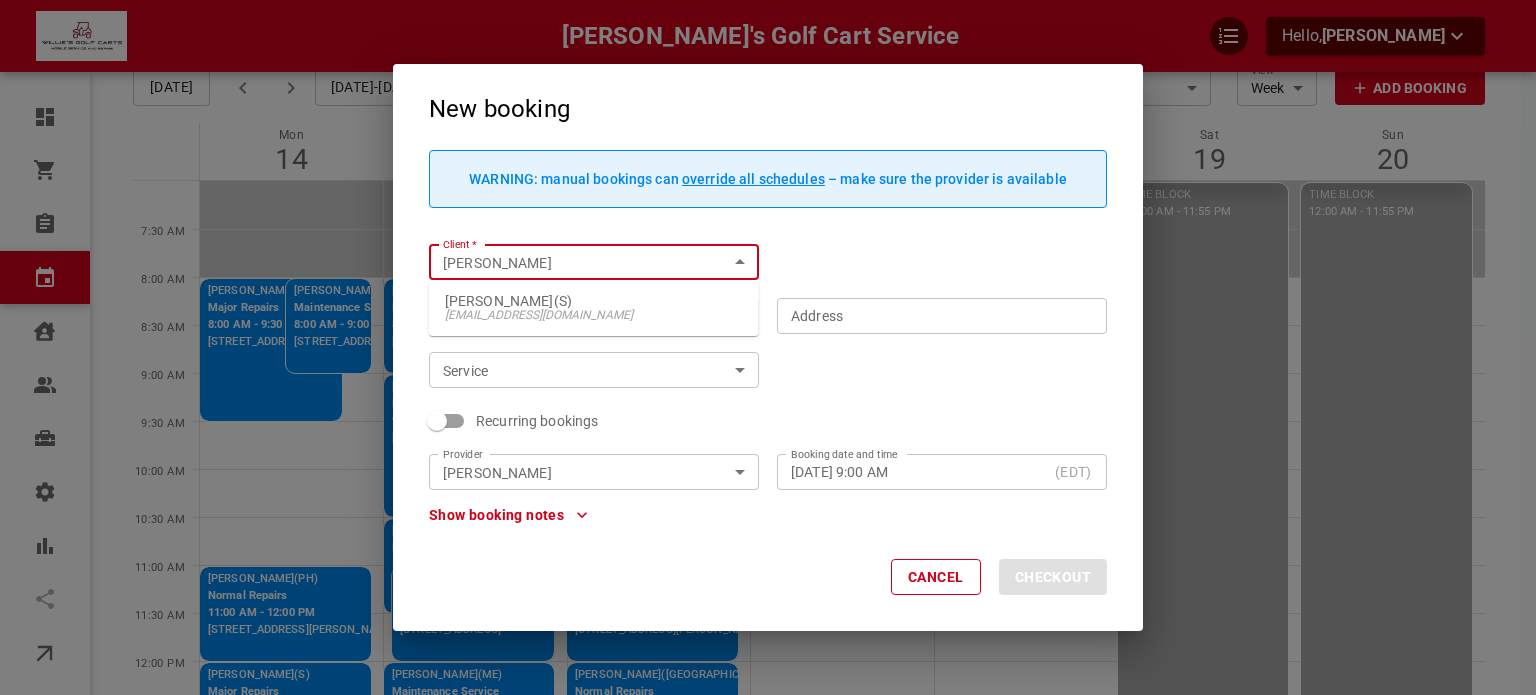 click on "[EMAIL_ADDRESS][DOMAIN_NAME]" at bounding box center [594, 315] 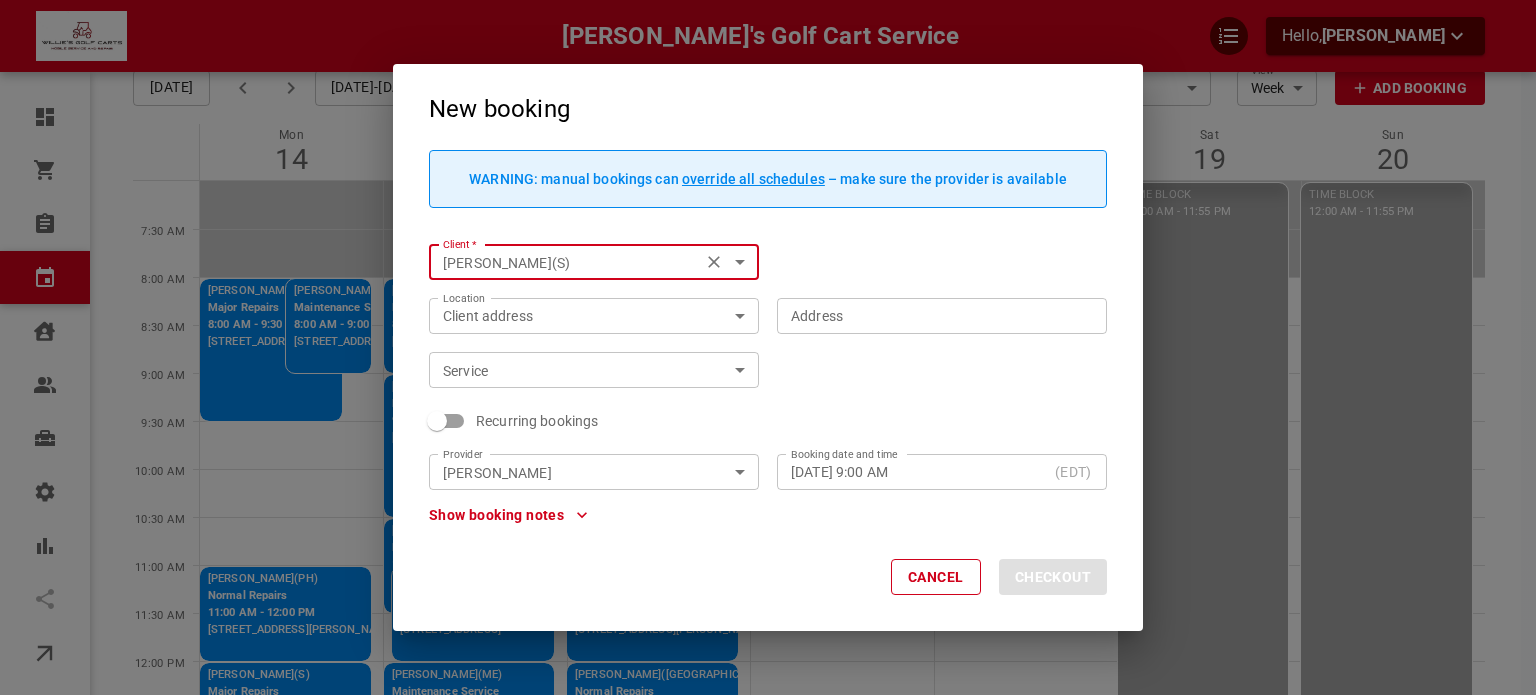 type on "[PERSON_NAME](S)" 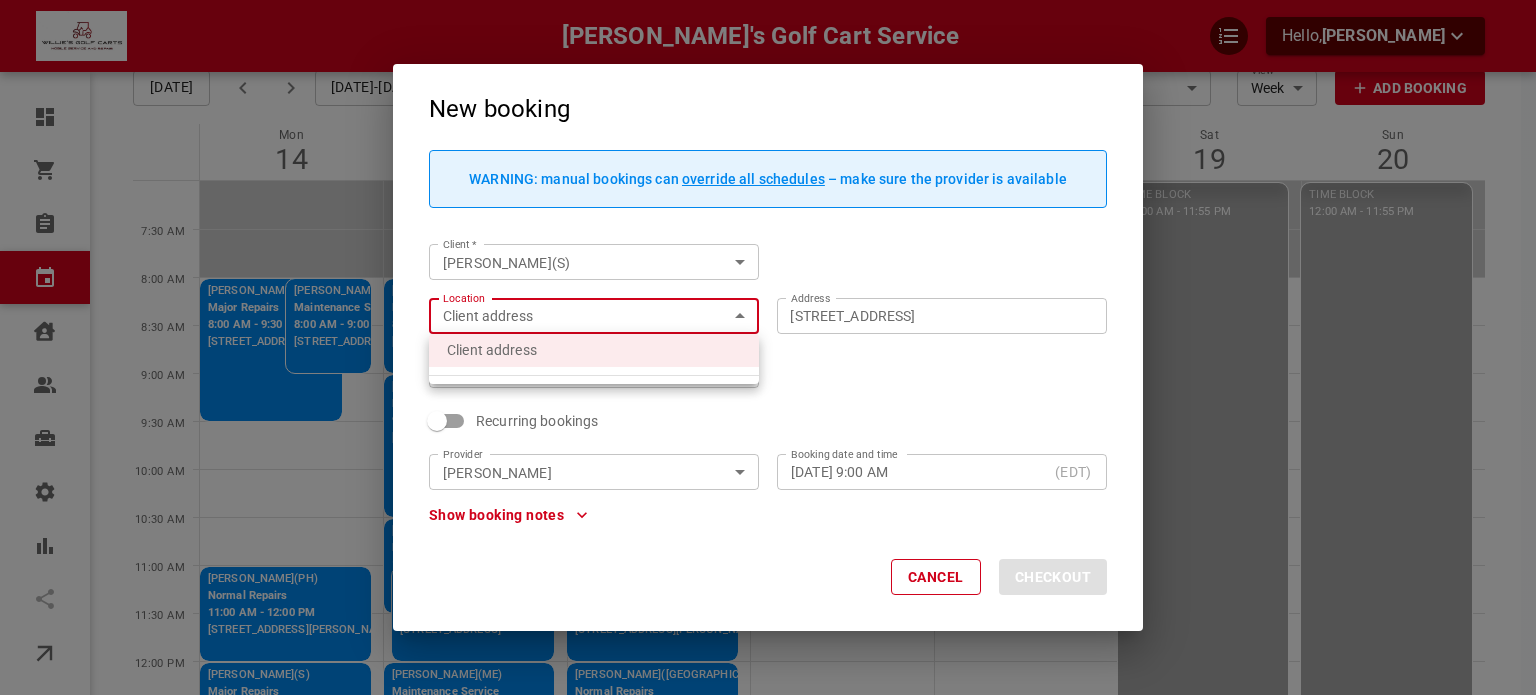 click at bounding box center (768, 347) 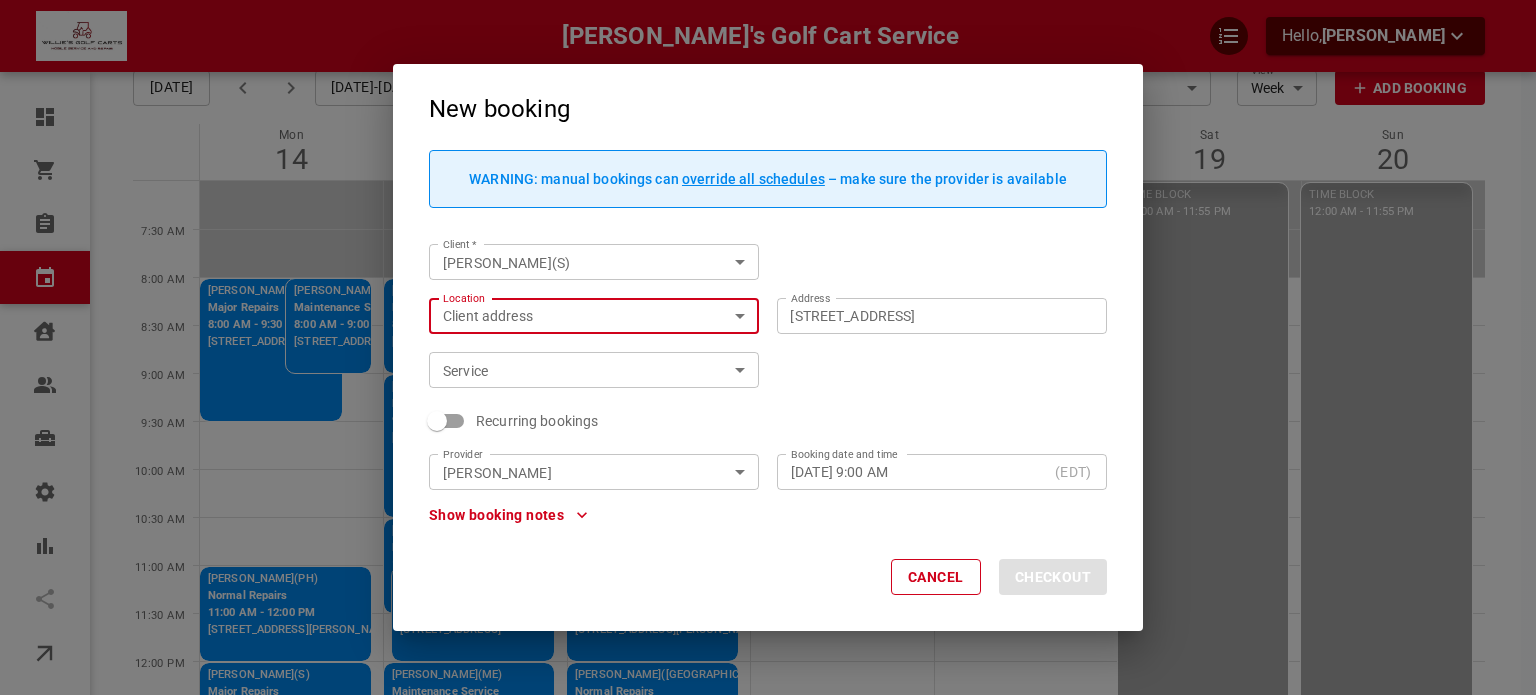 click on "[PERSON_NAME]'s Golf Cart Service Hello,  [PERSON_NAME] Dashboard Orders Bookings Calendar Clients Users Services Settings Reports Integrations Online booking Calendar Add Booking [DATE] [DATE]-[DATE] Layout Provider [PERSON_NAME] Provider Coverage area Work f4581d9b-c488-4764-8d52-264f0a687802 Coverage area View Week Week View Add Booking Mon 14 Tue 15 Wed 16 Thu 17 Fri 18 Sat 19 Sun 20 7:30 AM 8:00 AM 8:30 AM 9:00 AM 9:30 AM 10:00 AM 10:30 AM 11:00 AM 11:30 AM 12:00 PM 12:30 PM 1:00 PM 1:30 PM 2:00 PM 2:30 PM 3:00 PM 3:30 PM 4:00 PM 4:30 PM 5:00 PM 5:30 PM 6:00 PM 6:30 PM   [PERSON_NAME](S) Major Repairs 8:00 AM - 9:30 AM [STREET_ADDRESS]   [PERSON_NAME](PH) Normal Repairs 11:00 AM - 12:00 PM [STREET_ADDRESS][PERSON_NAME]   [PERSON_NAME](S) Major Repairs 12:00 PM - 1:30 PM [STREET_ADDRESS] TIME BLOCK 4:00 PM - 11:55 PM   [PERSON_NAME](N) Normal Repairs 8:00 AM - 9:00 AM [STREET_ADDRESS]   [PERSON_NAME](N)" at bounding box center (768, 679) 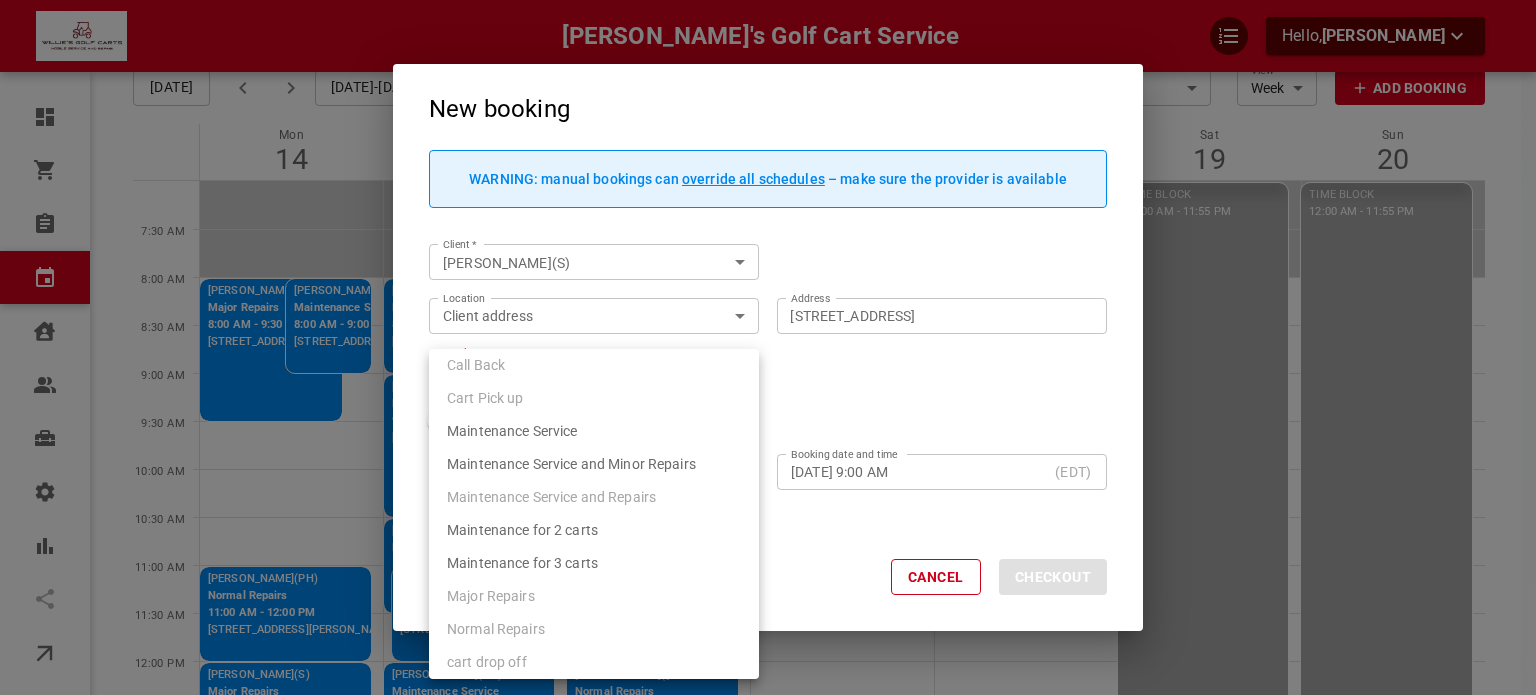 click on "Normal Repairs" at bounding box center [496, 629] 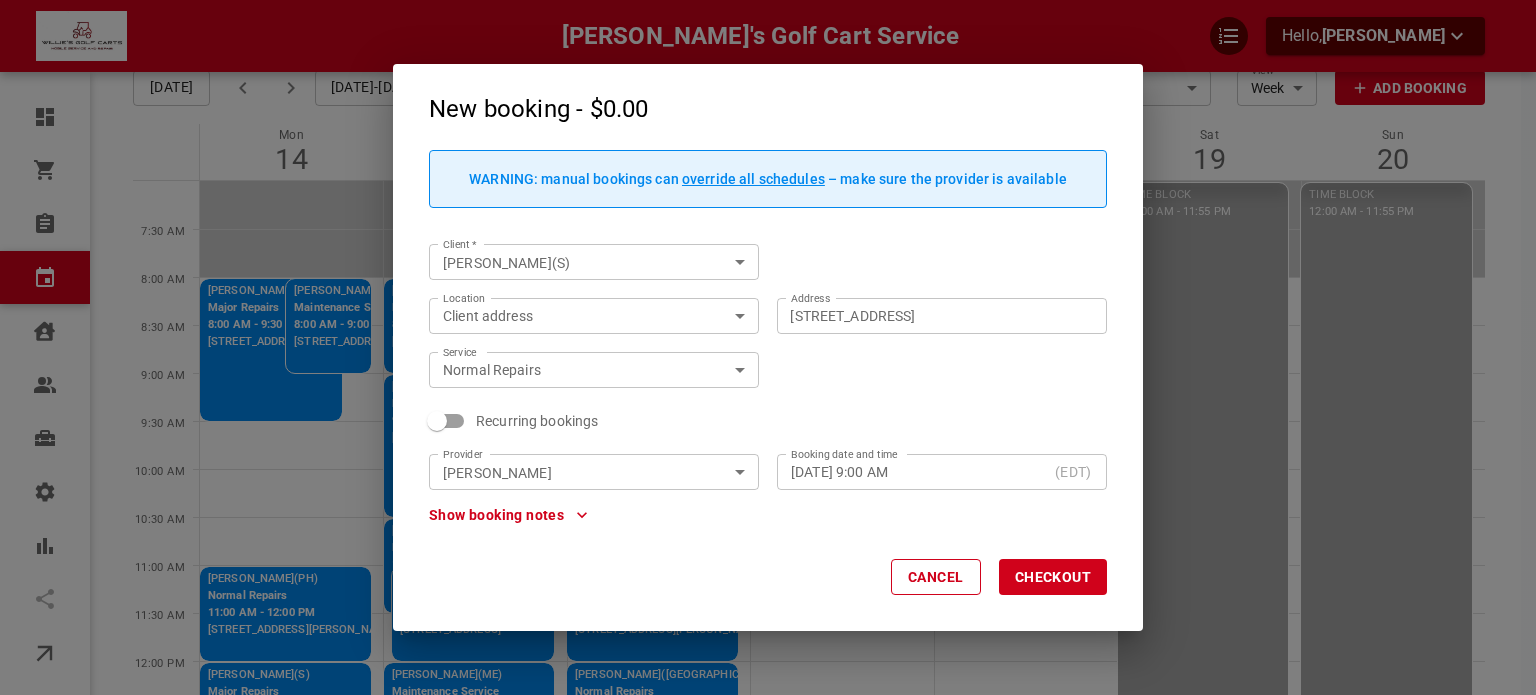 click 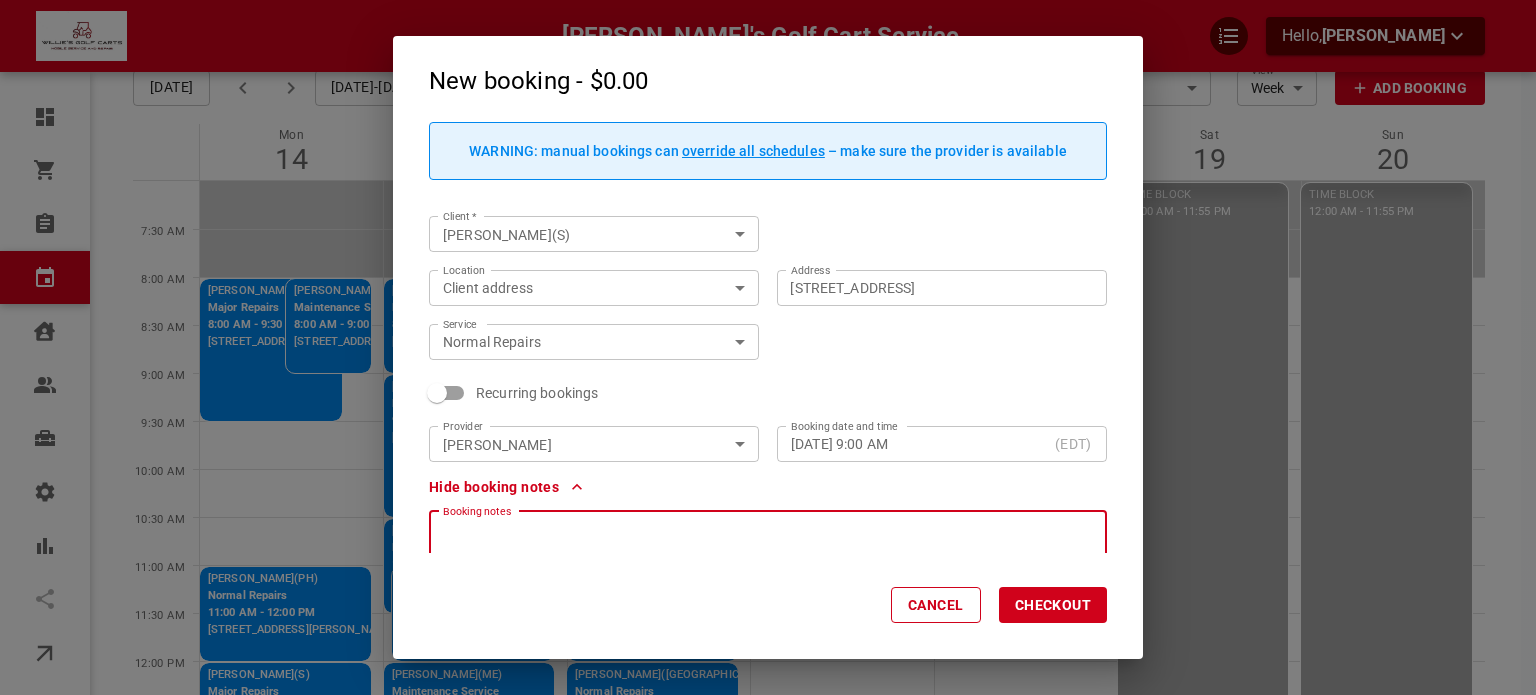 click at bounding box center [768, 586] 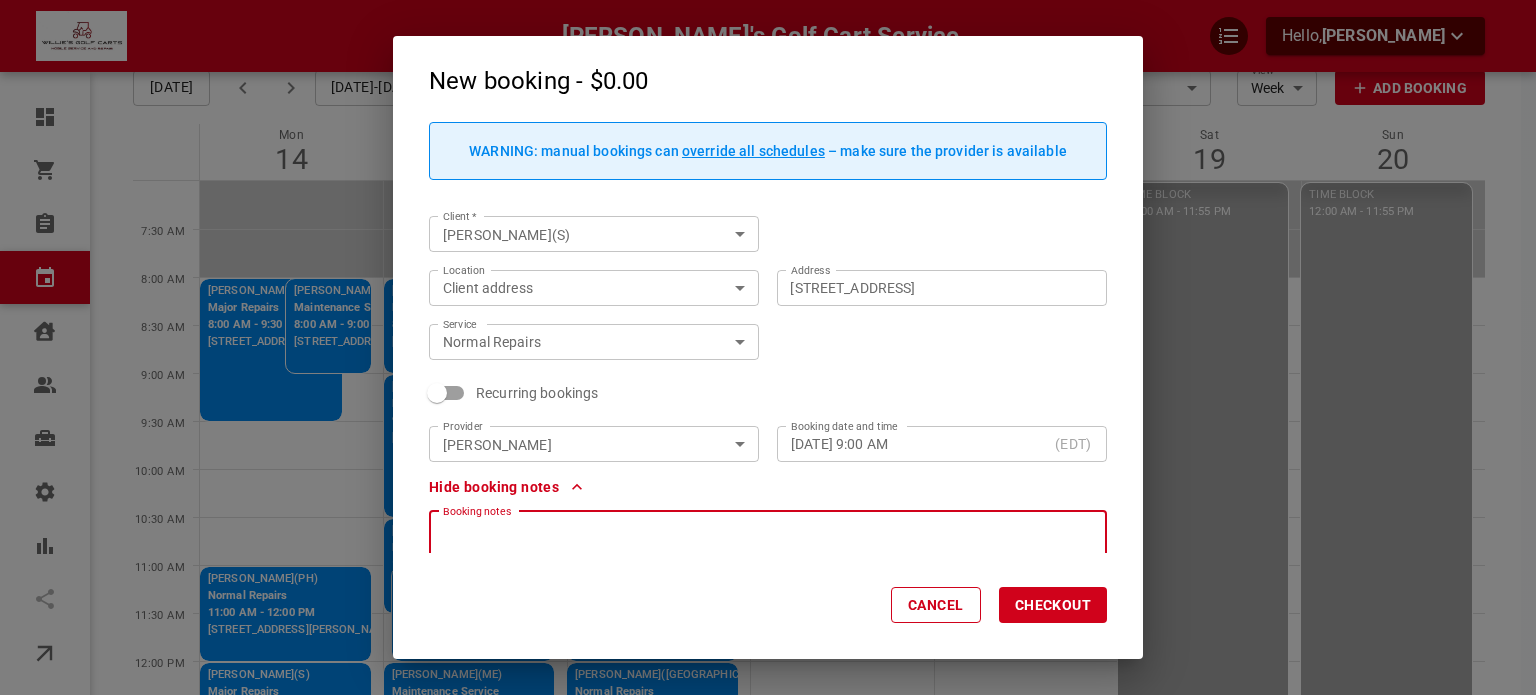 type 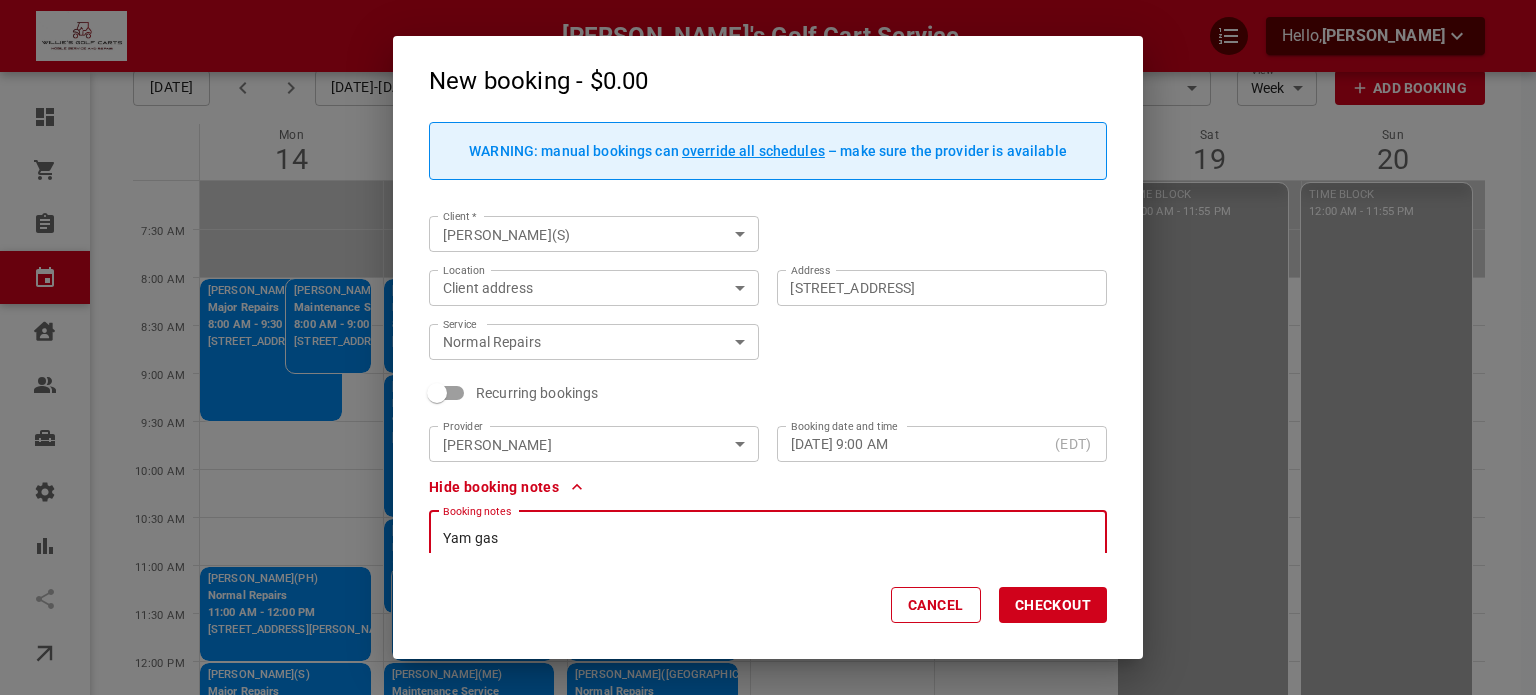 scroll, scrollTop: 14, scrollLeft: 0, axis: vertical 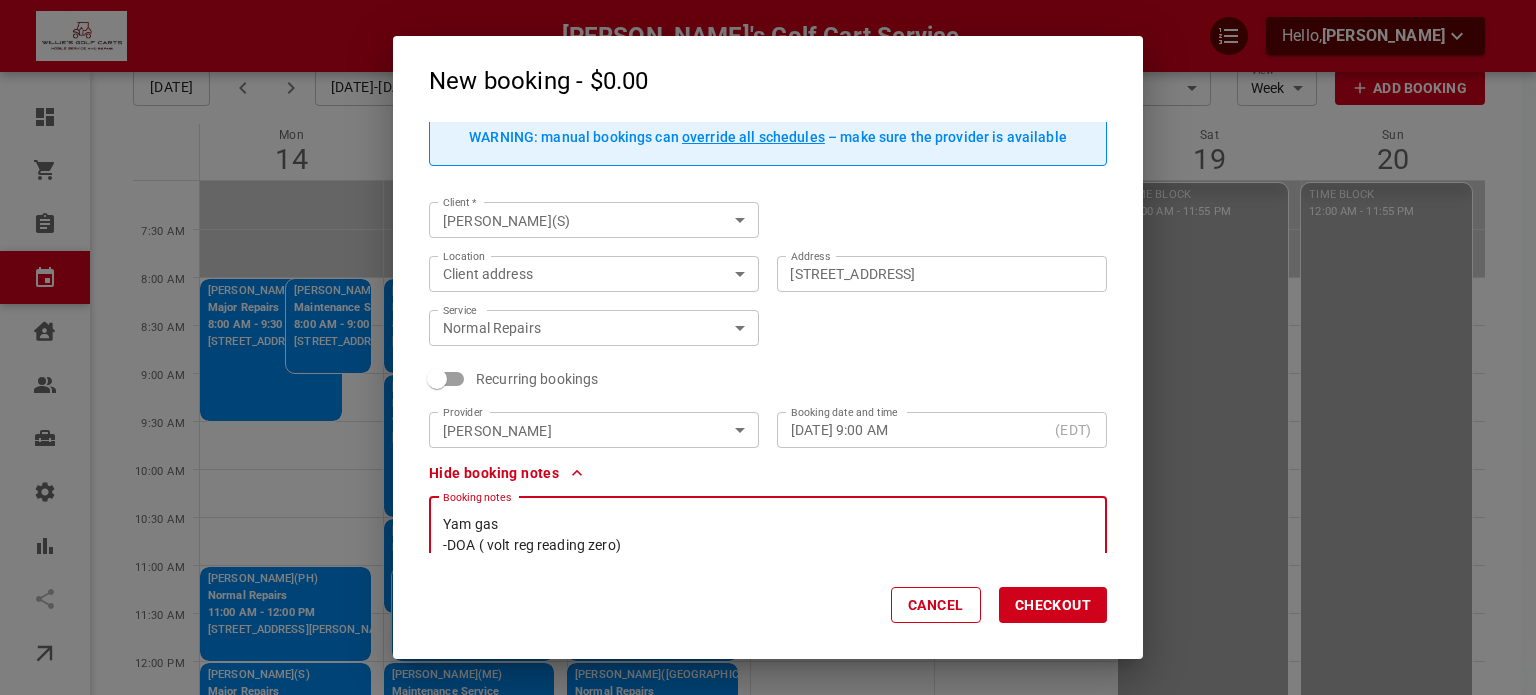 click on "Checkout" at bounding box center (1053, 605) 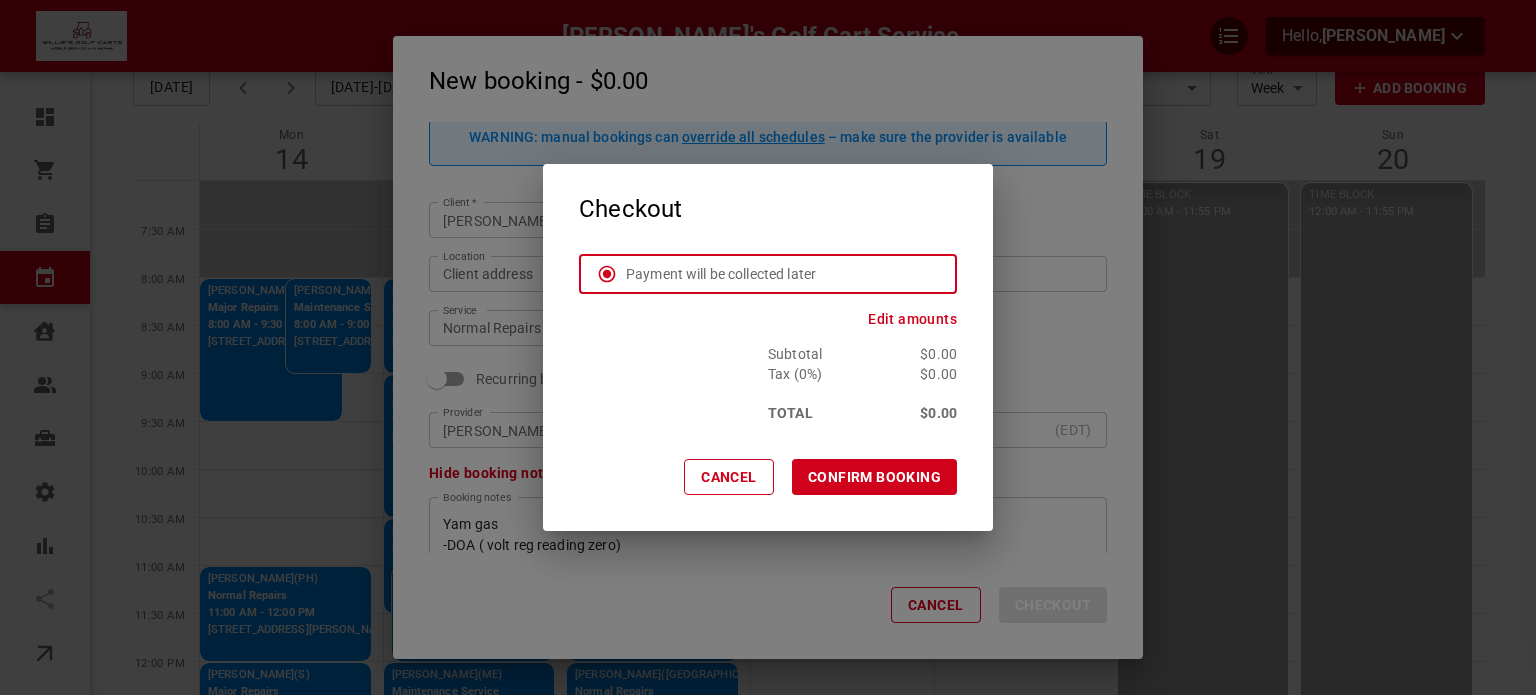 click on "CONFIRM BOOKING" at bounding box center [874, 477] 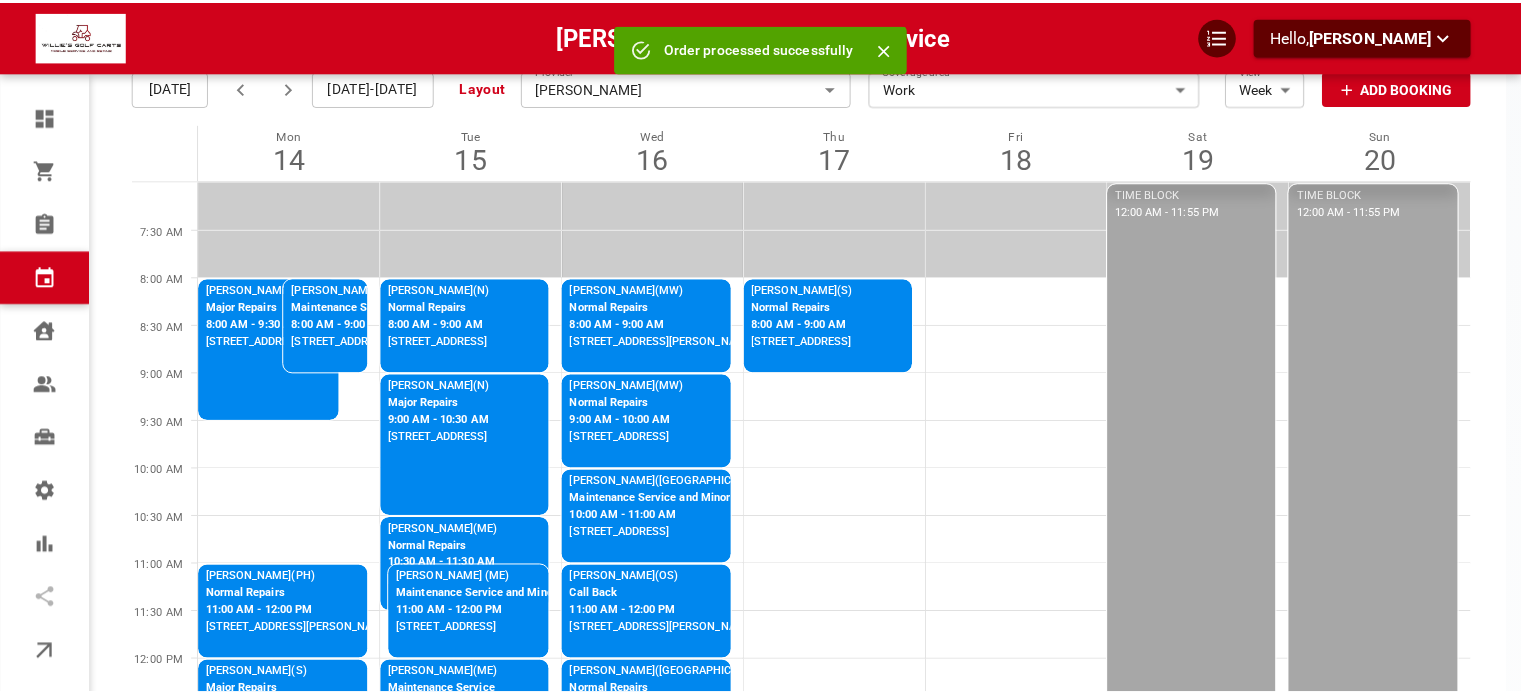 scroll, scrollTop: 0, scrollLeft: 0, axis: both 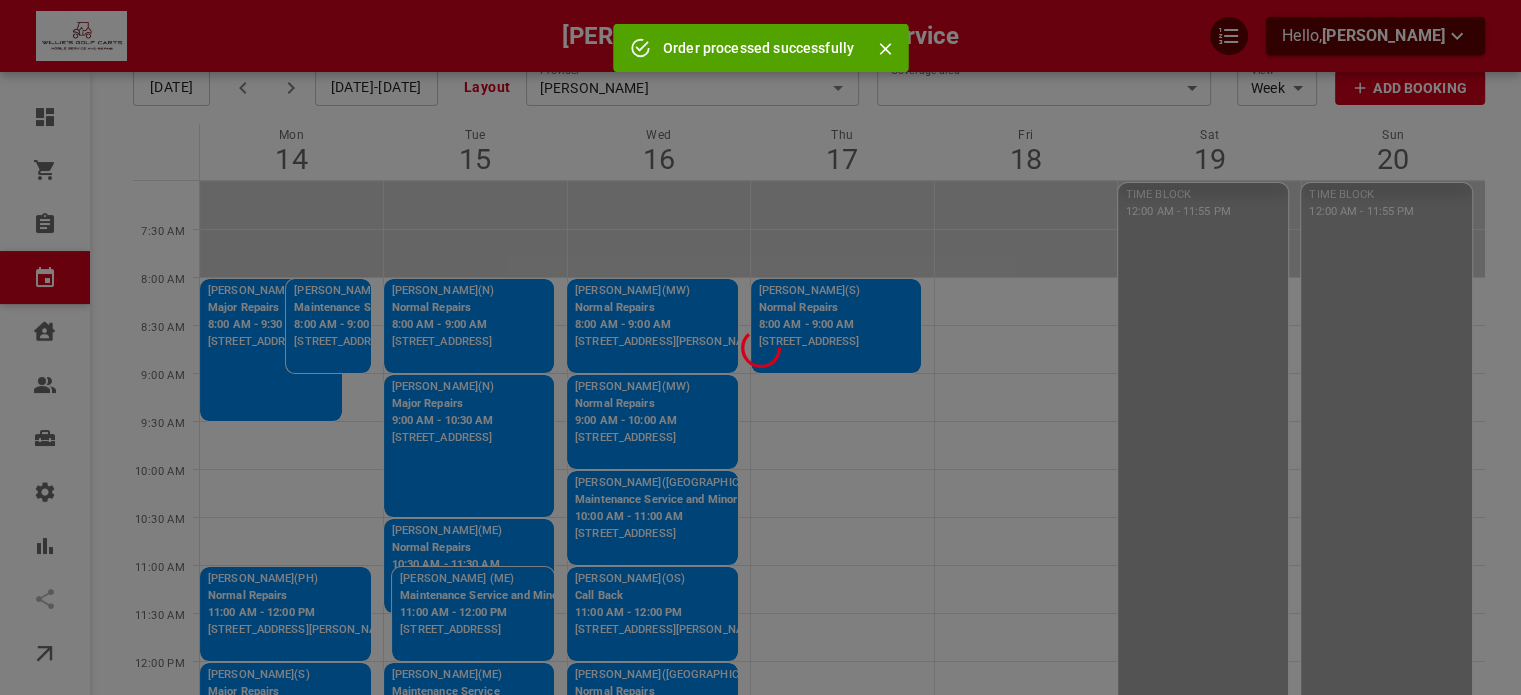 click at bounding box center (760, 347) 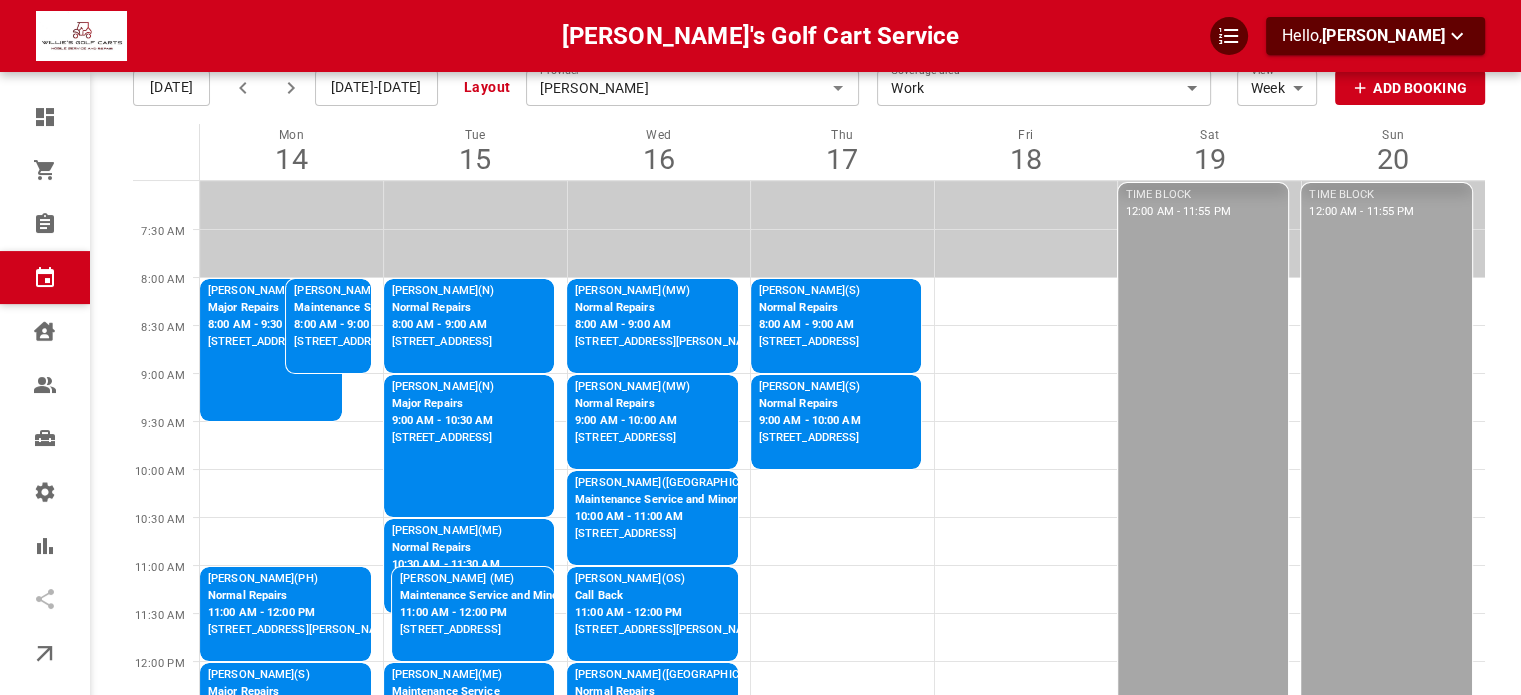 click on "8:00 AM - 9:00 AM" at bounding box center (443, 325) 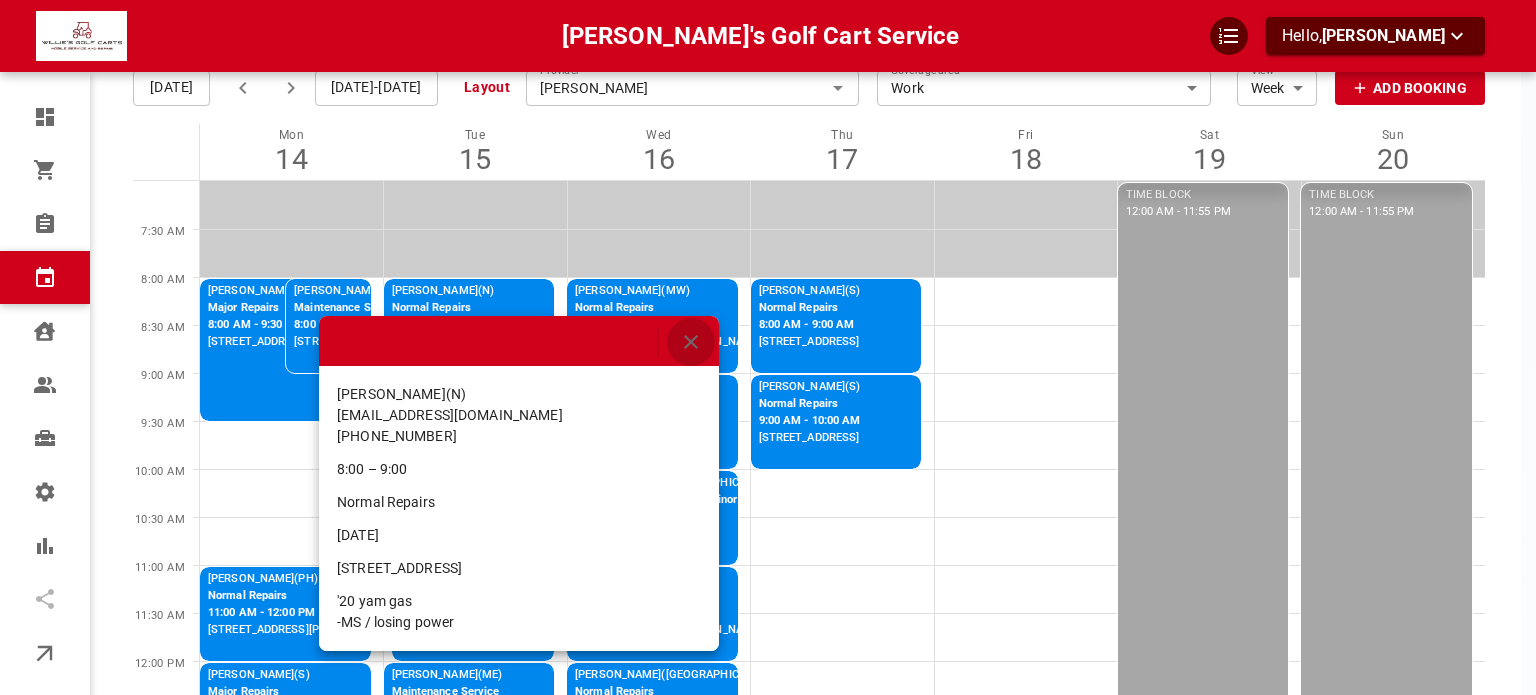 click 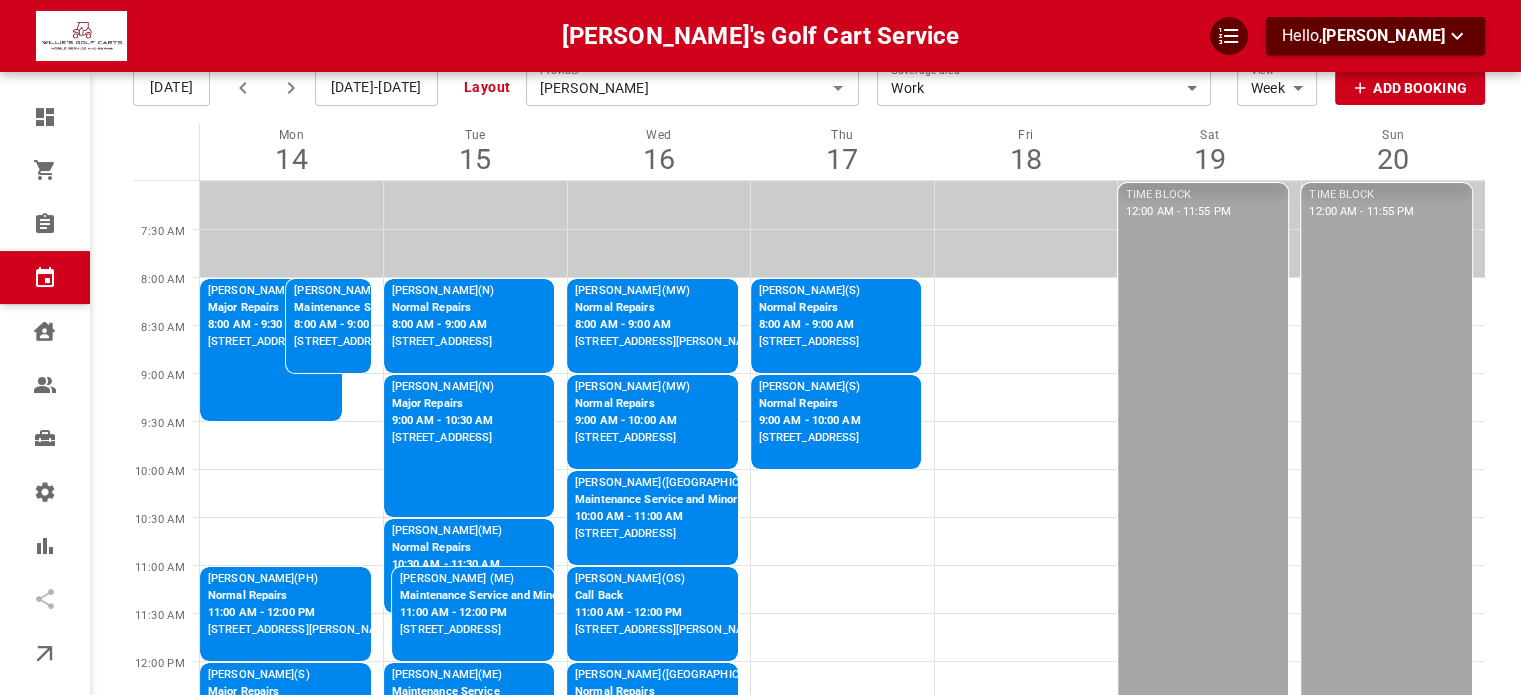 click on "[STREET_ADDRESS]" at bounding box center [443, 438] 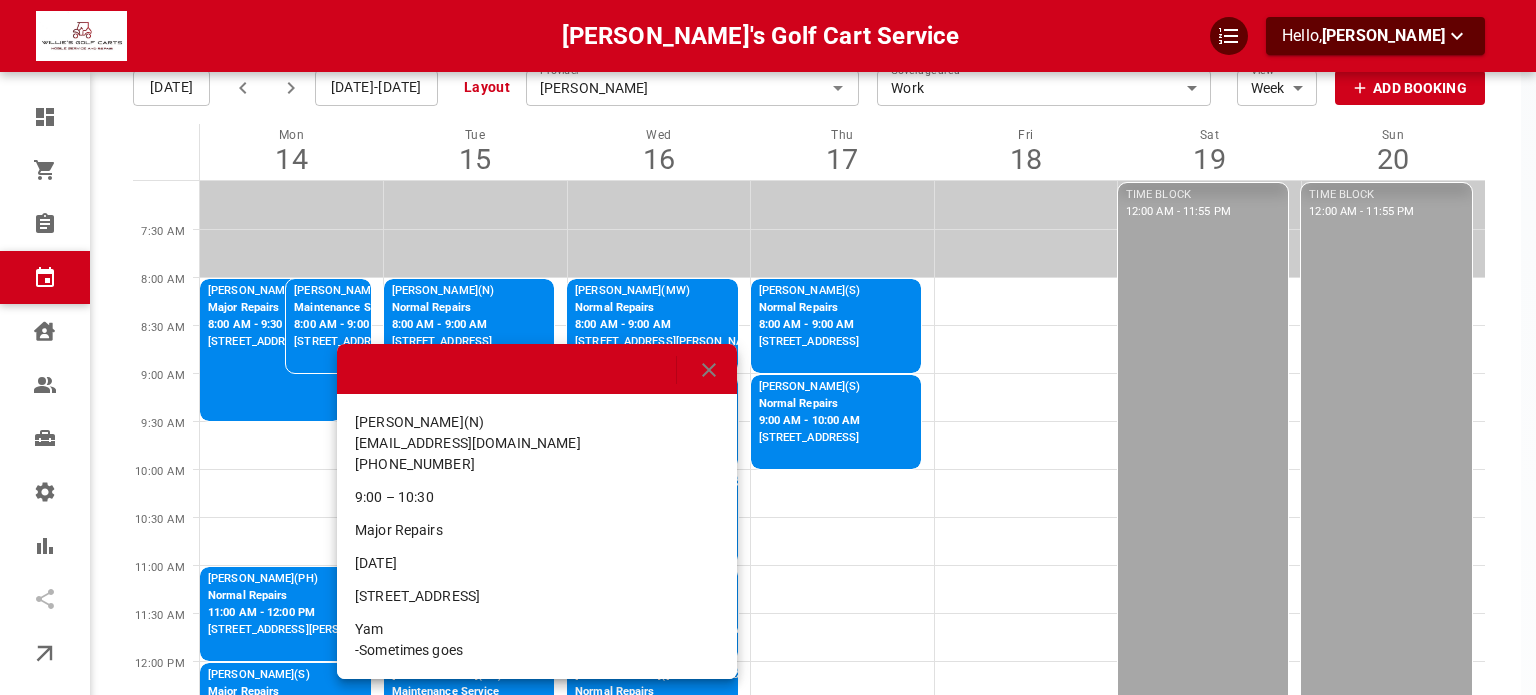 click 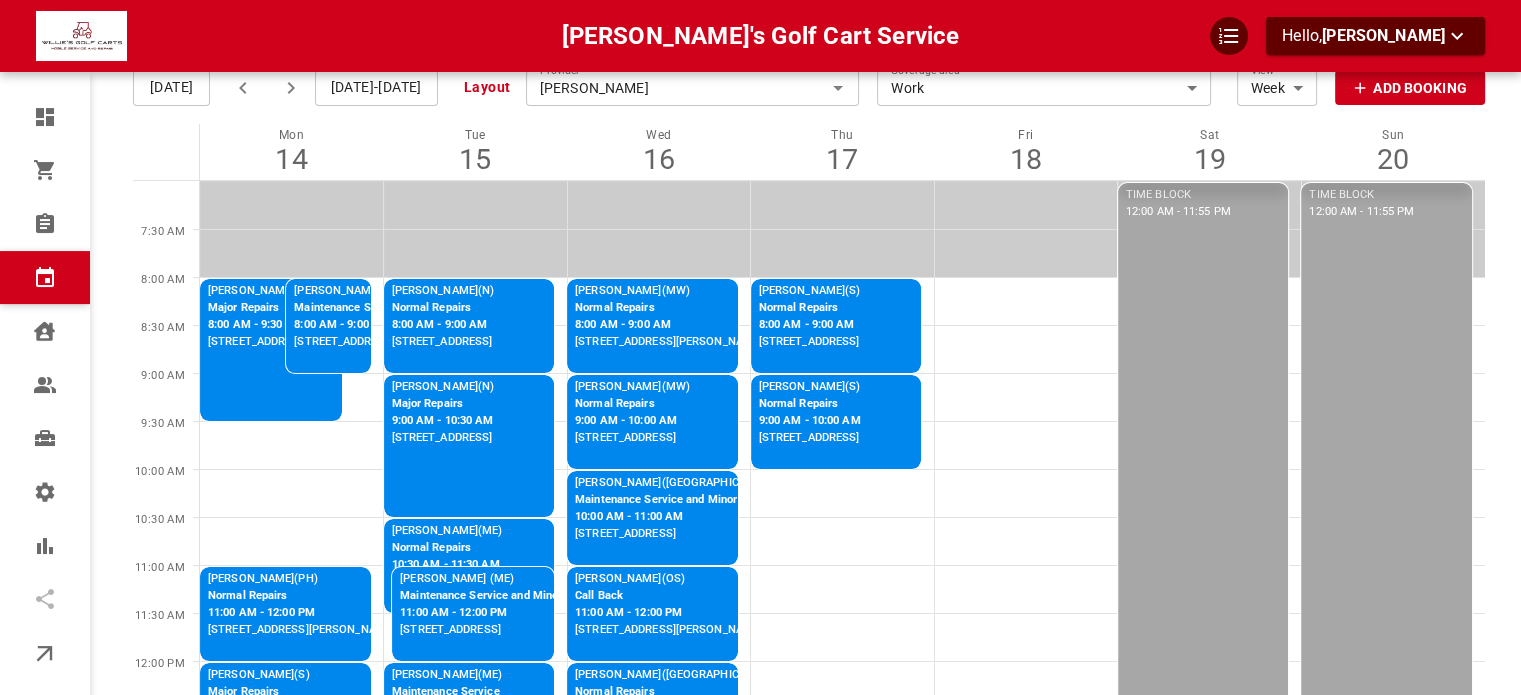 click on "Normal Repairs" at bounding box center (447, 548) 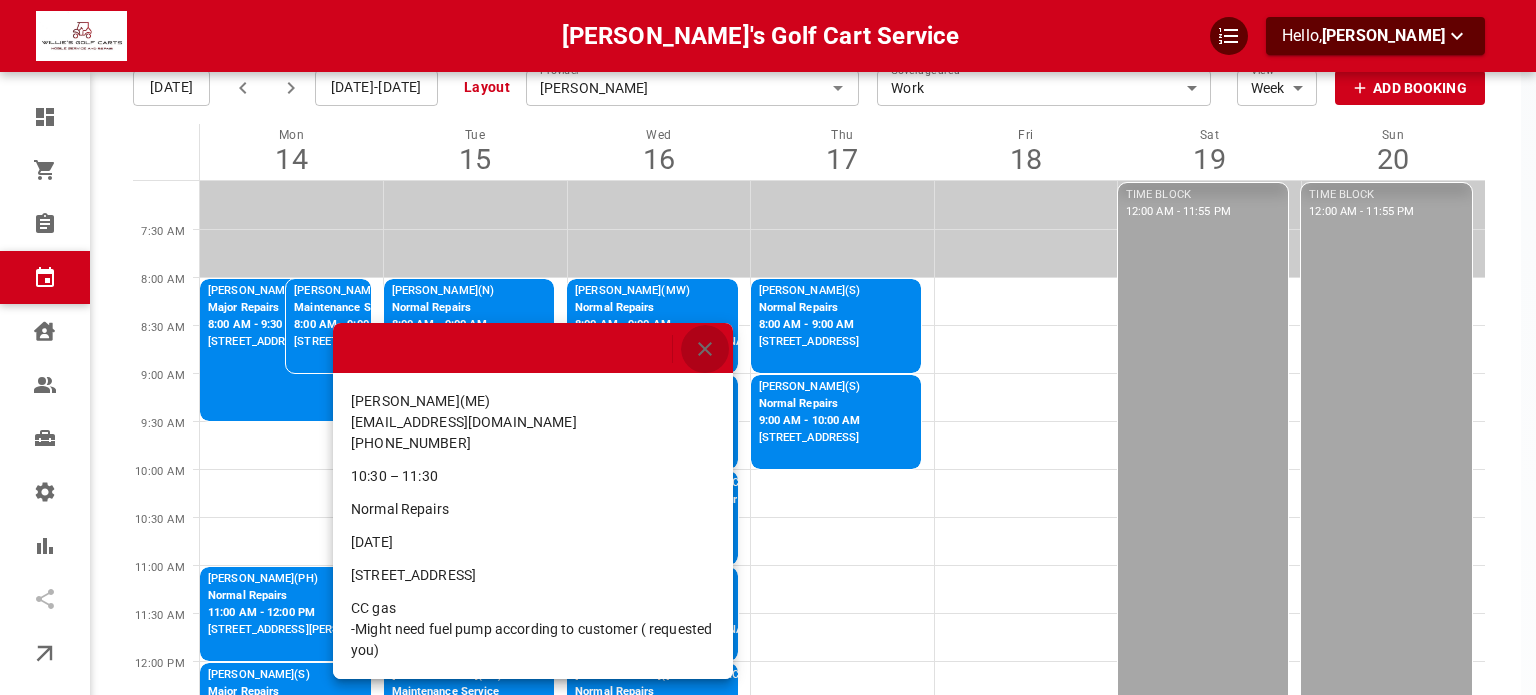 click 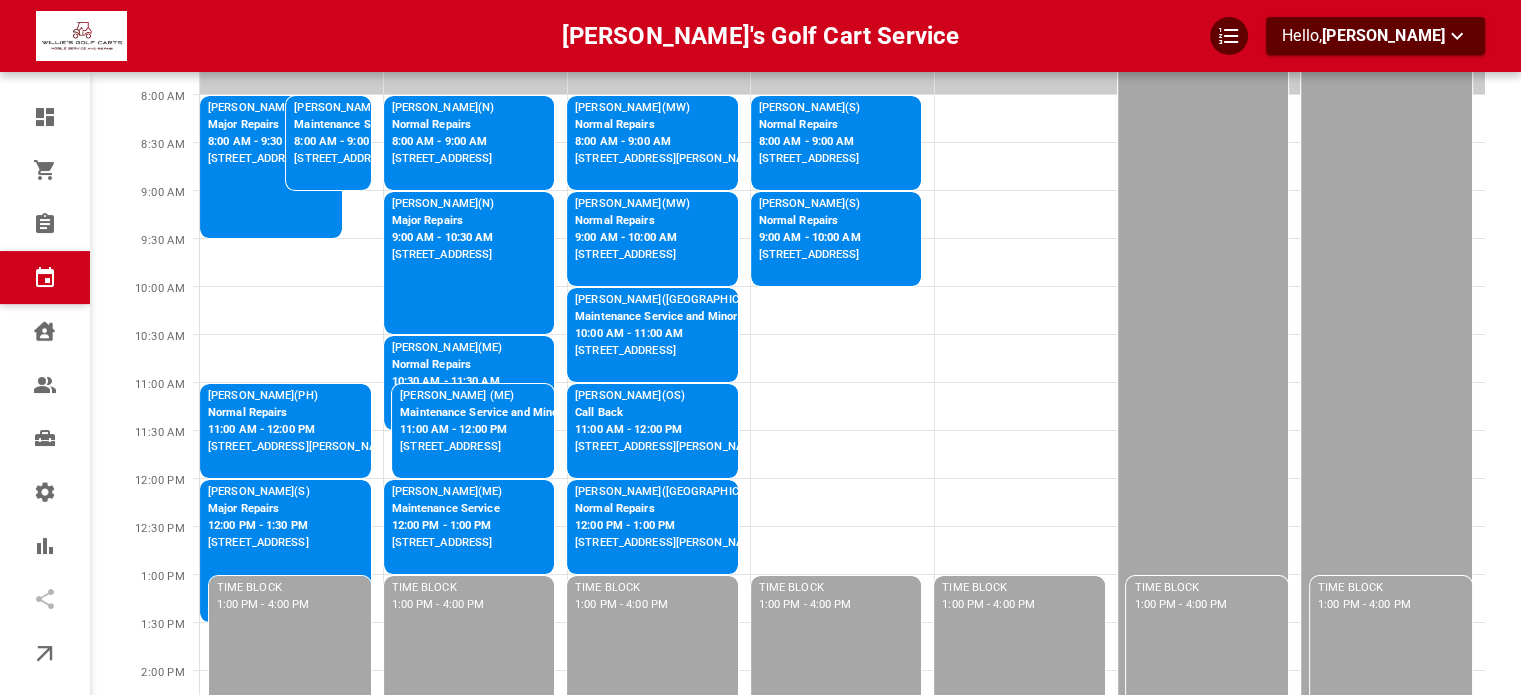 scroll, scrollTop: 300, scrollLeft: 0, axis: vertical 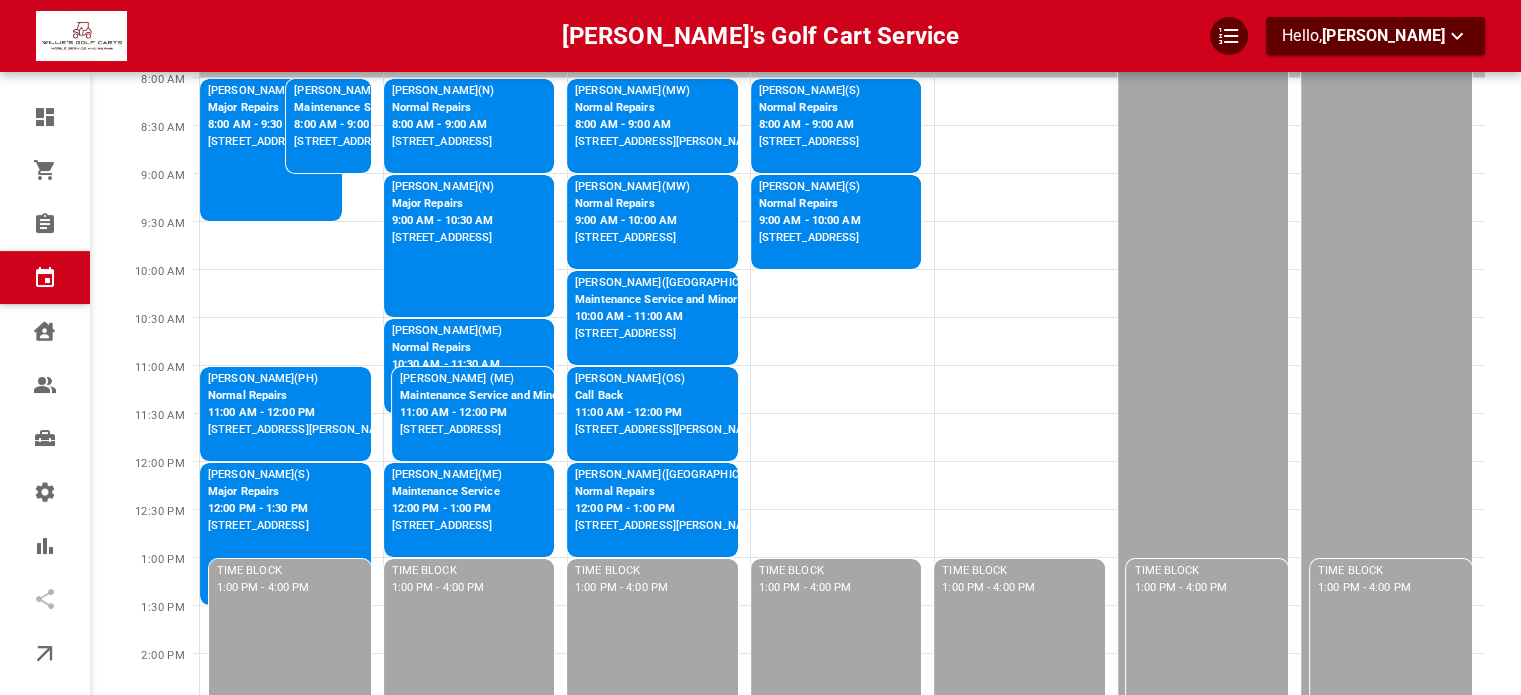 click on "11:00 AM - 12:00 PM" at bounding box center (502, 413) 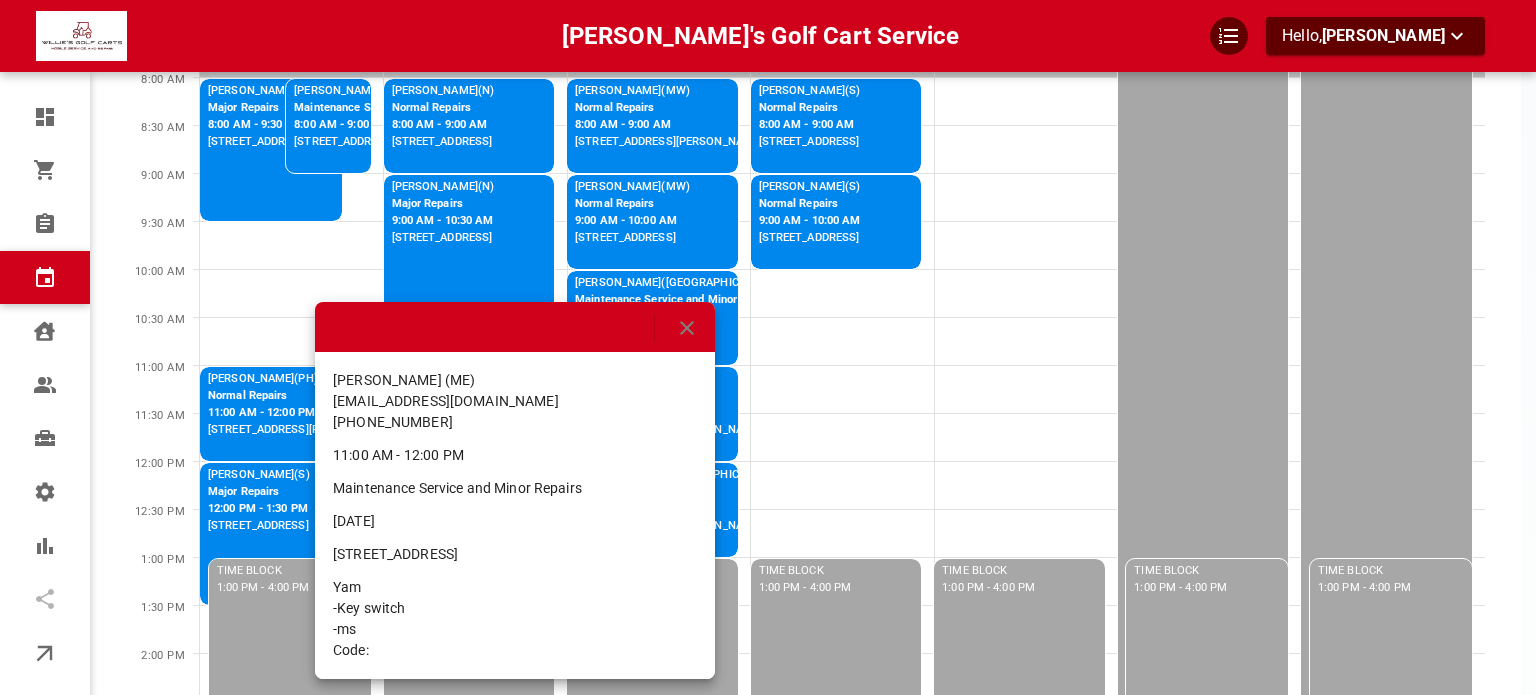 click 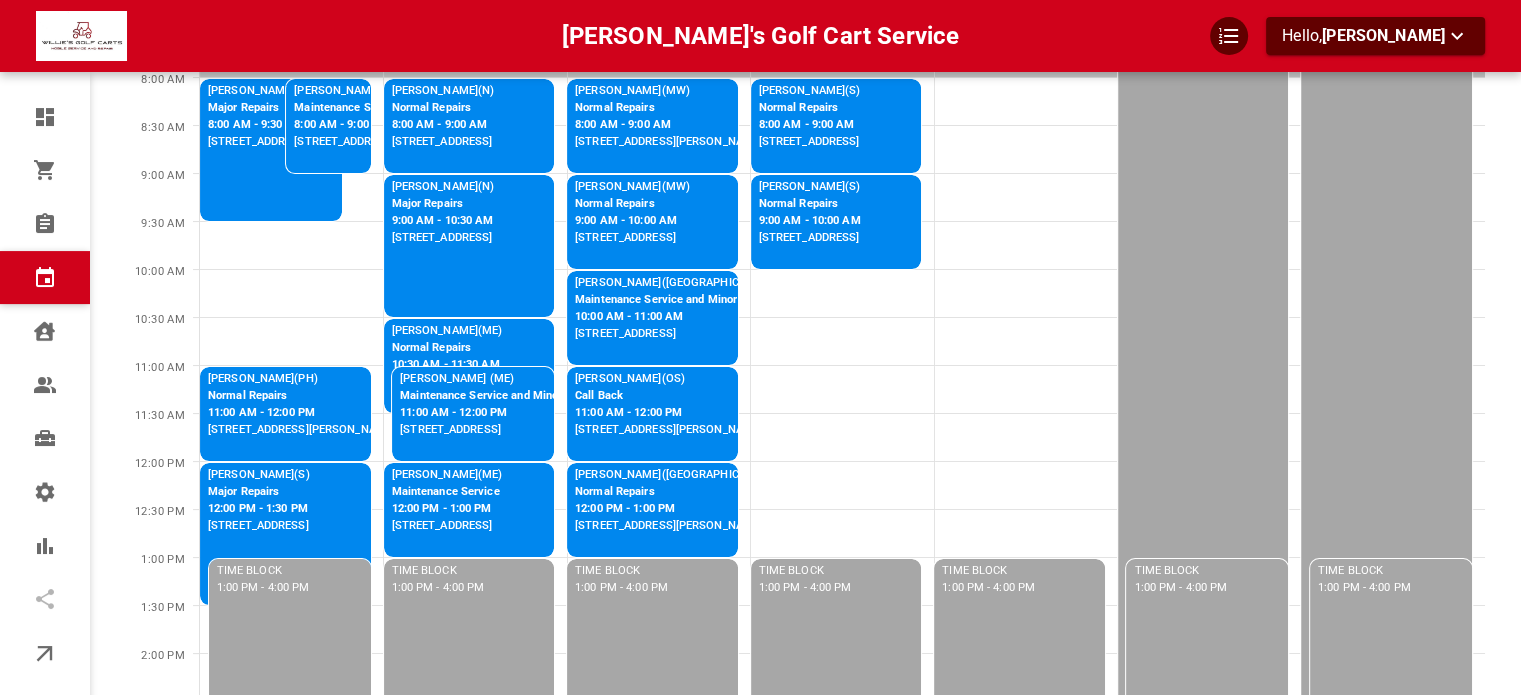 click on "12:00 PM - 1:00 PM" at bounding box center [447, 509] 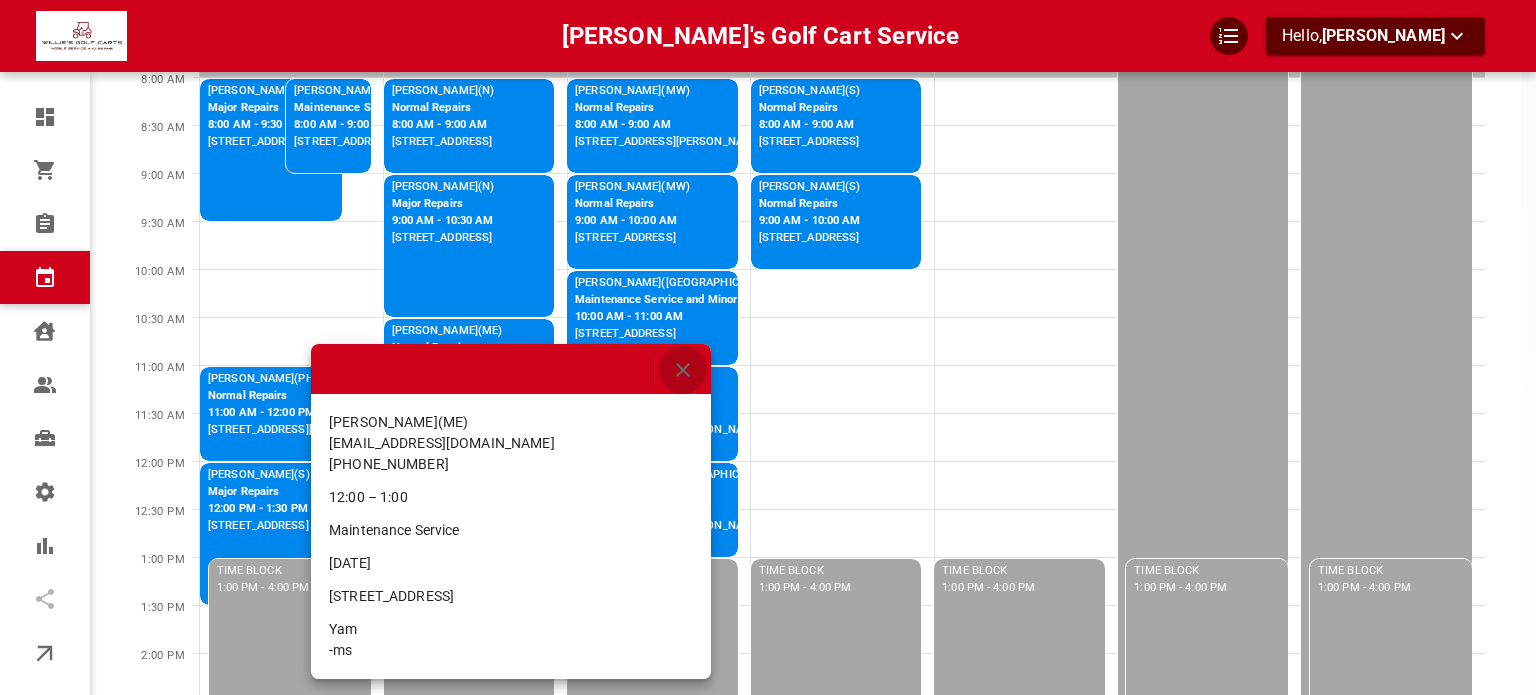 click 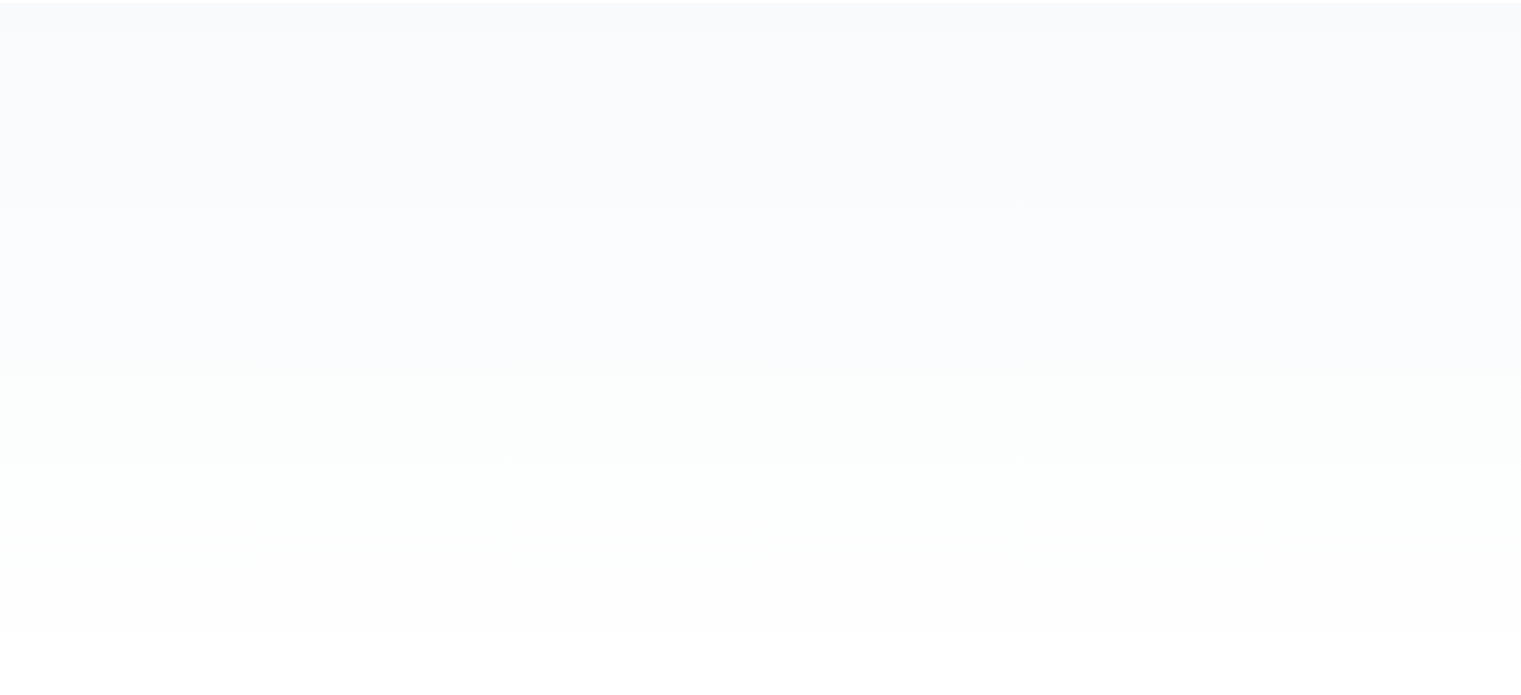 scroll, scrollTop: 0, scrollLeft: 0, axis: both 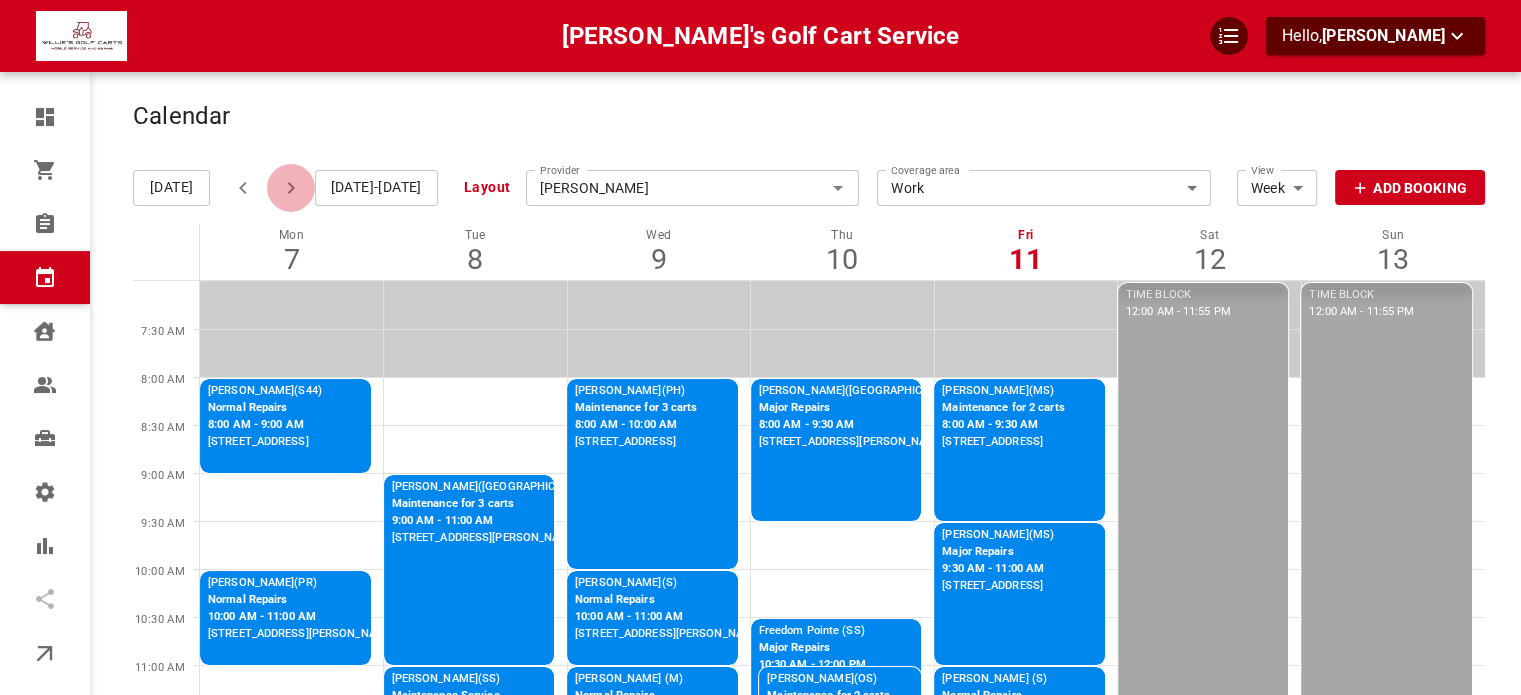 click 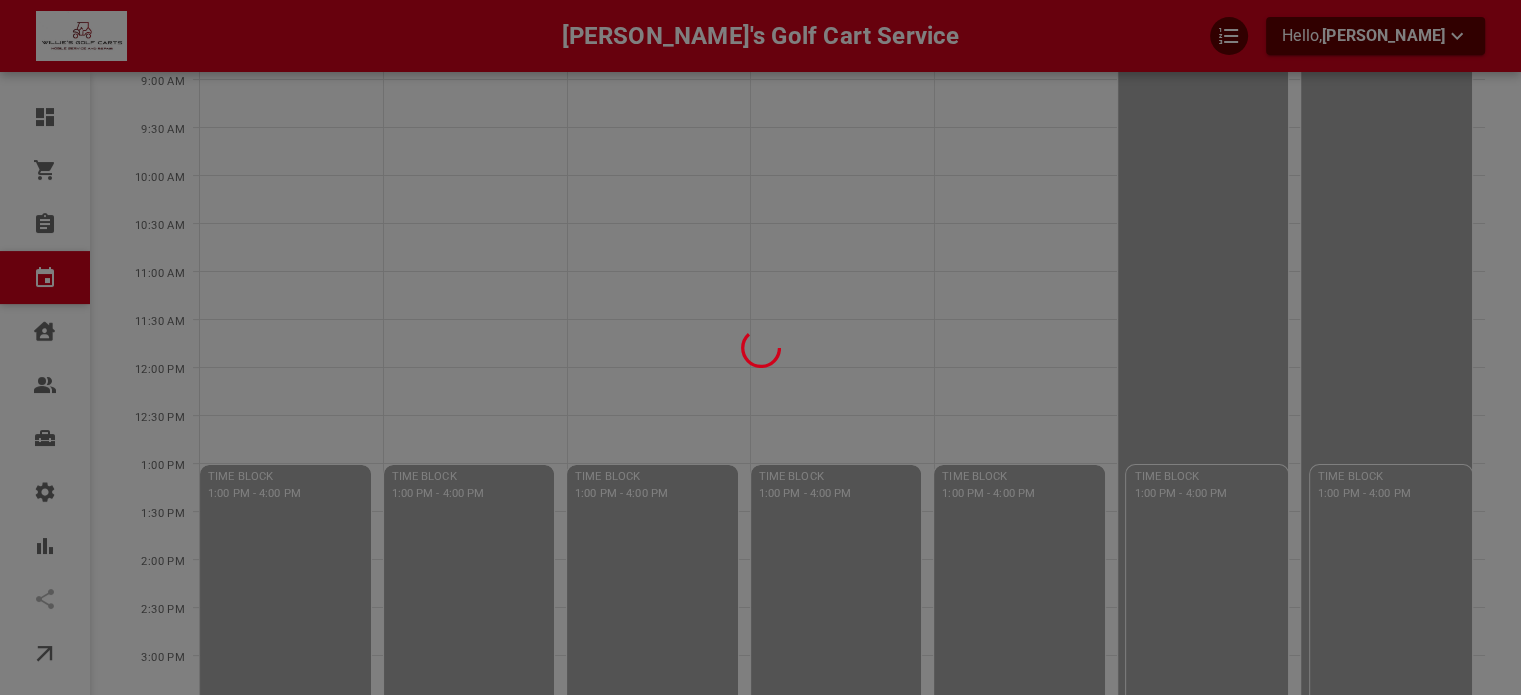 scroll, scrollTop: 400, scrollLeft: 0, axis: vertical 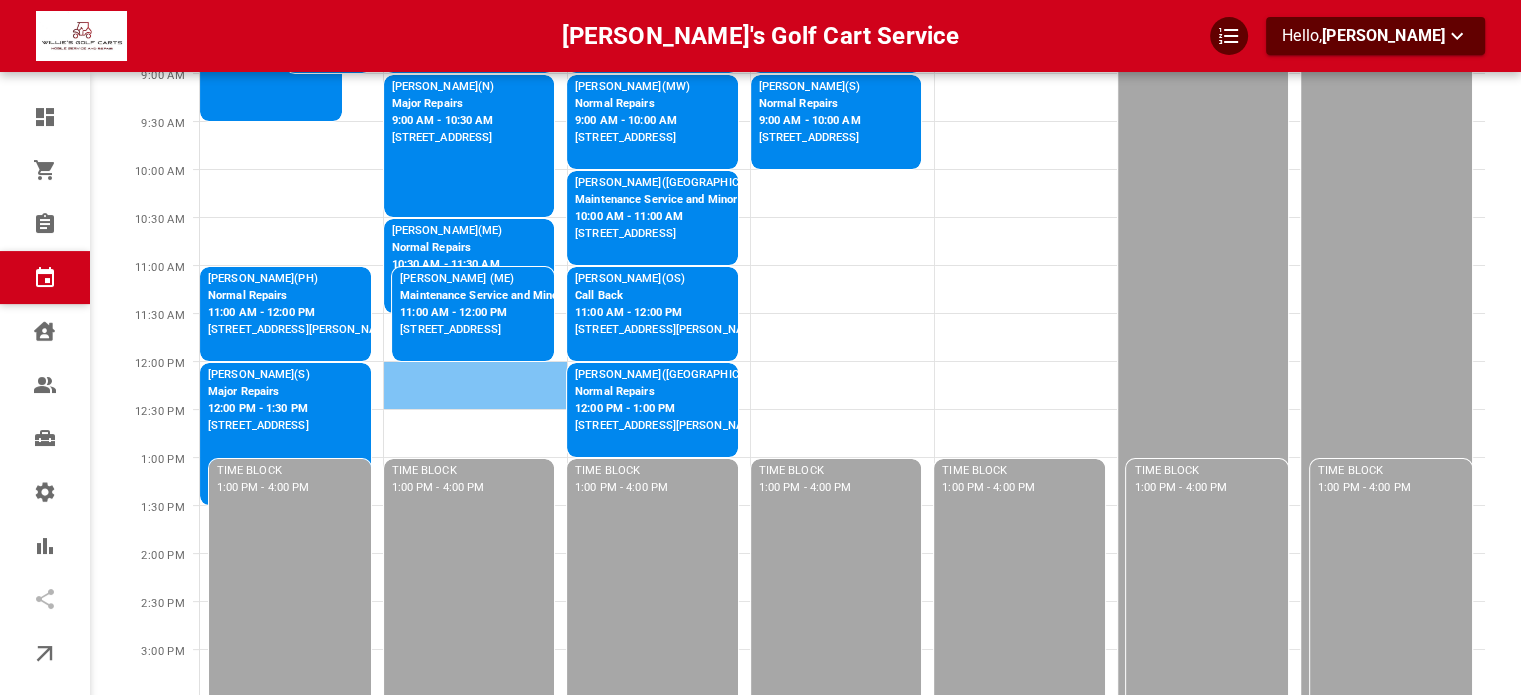 click at bounding box center [476, 385] 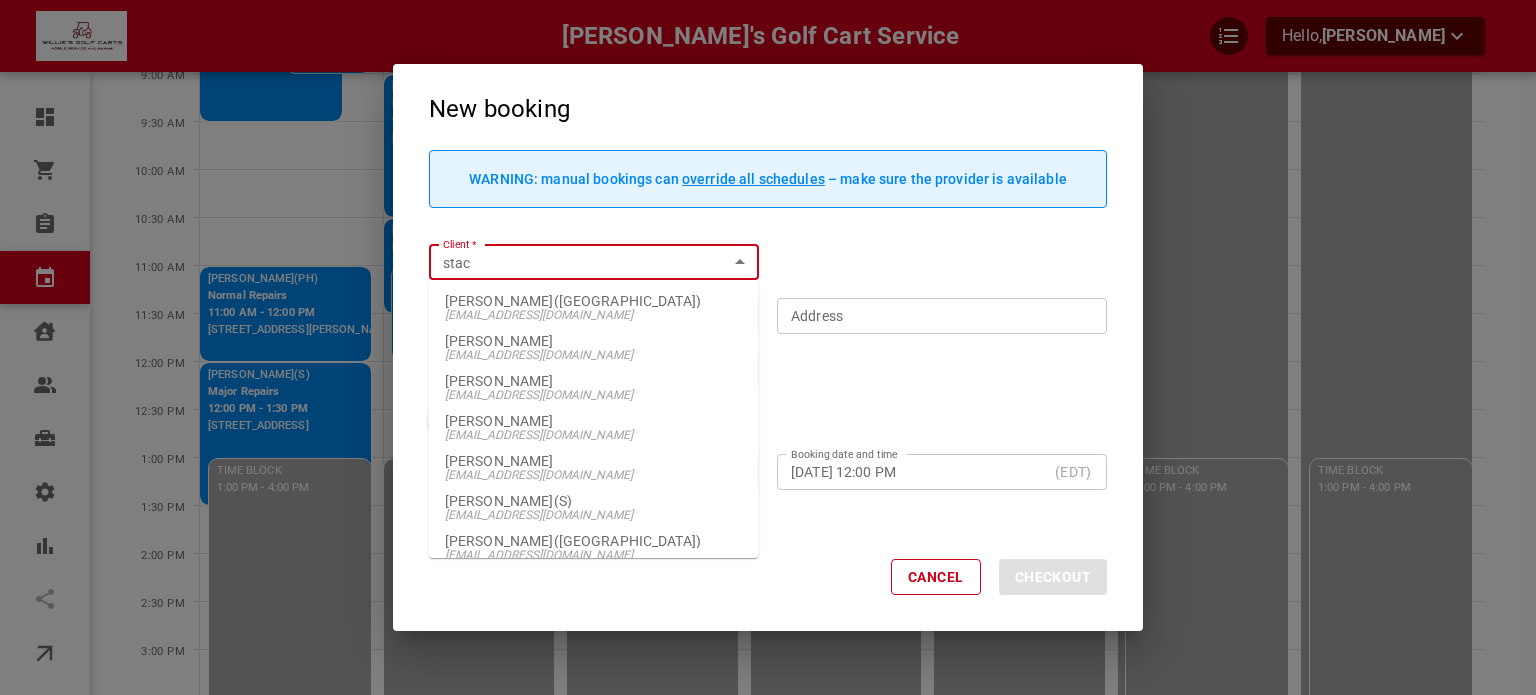click on "[PERSON_NAME]([GEOGRAPHIC_DATA])" at bounding box center [594, 301] 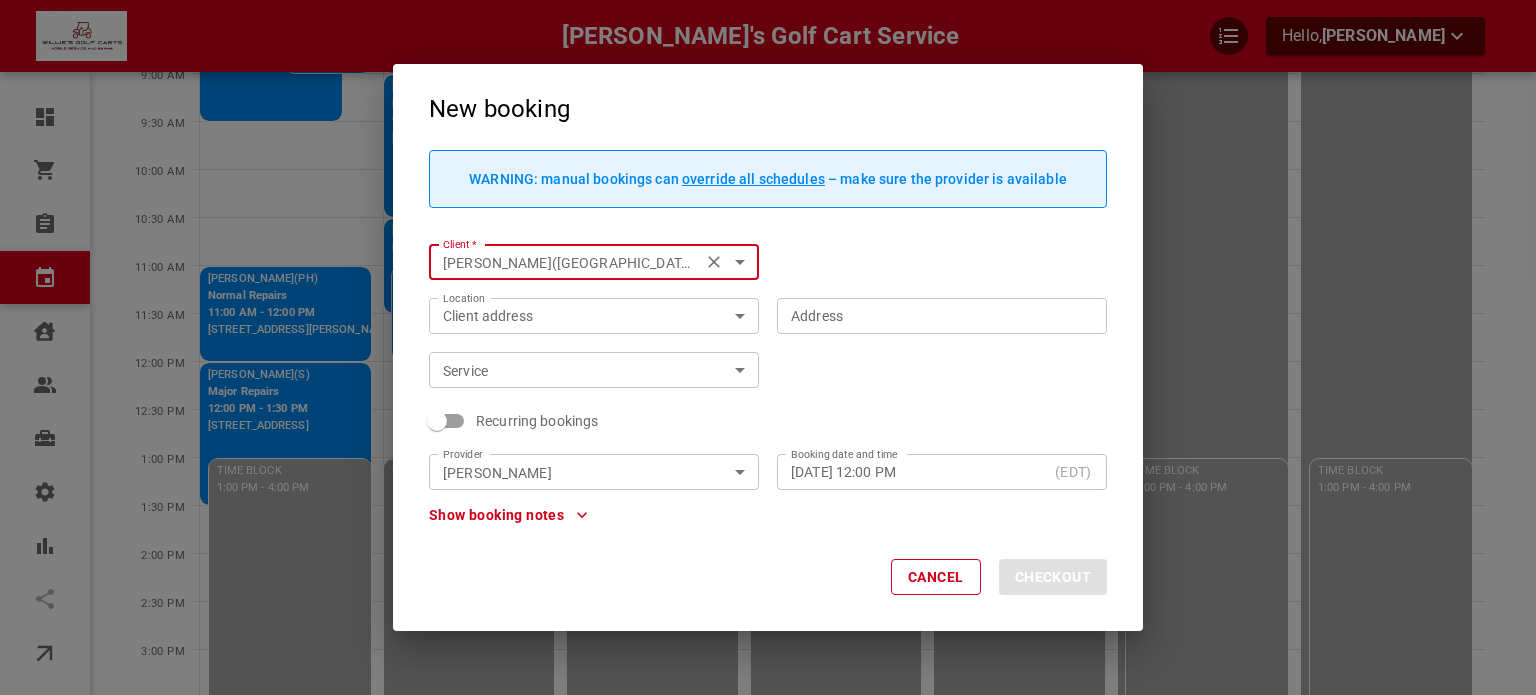 type on "[PERSON_NAME]([GEOGRAPHIC_DATA])" 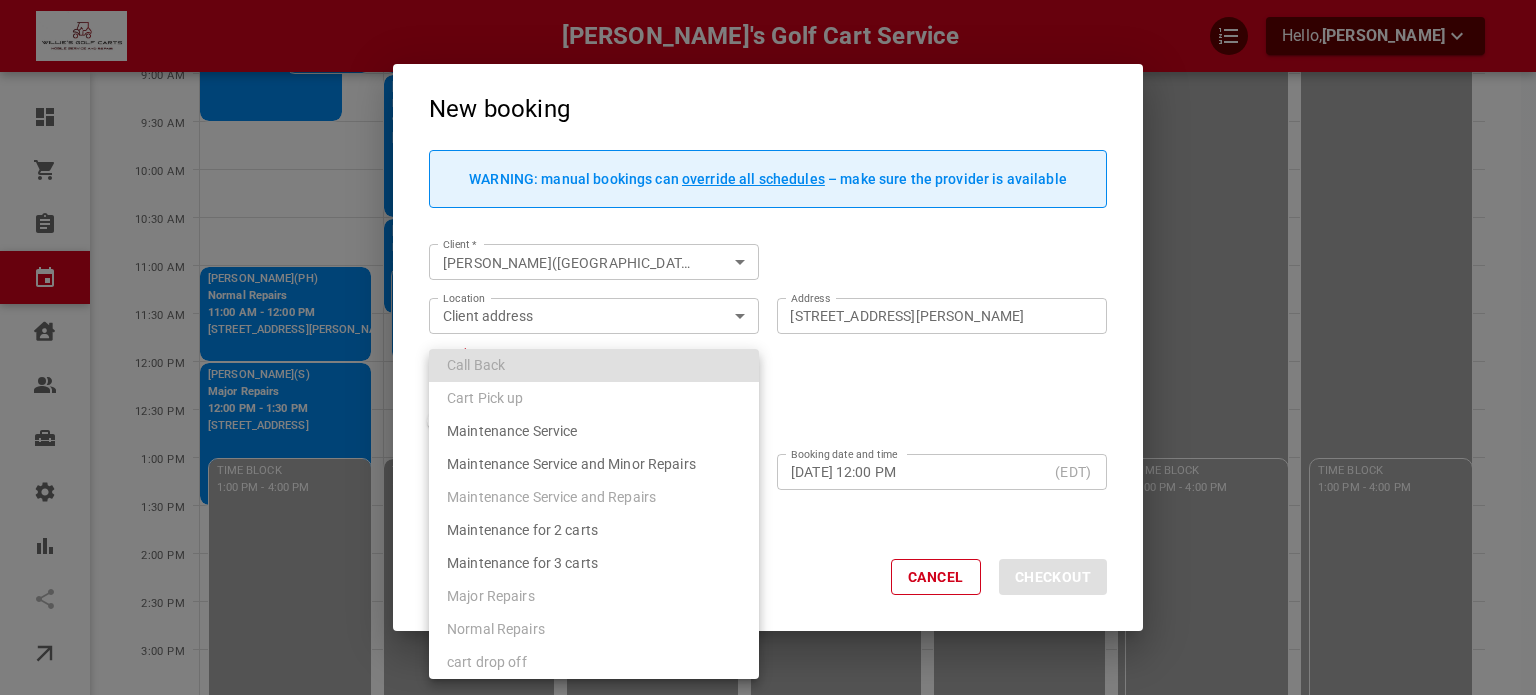 click on "[PERSON_NAME]'s Golf Cart Service Hello,  [PERSON_NAME] Dashboard Orders Bookings Calendar Clients Users Services Settings Reports Integrations Online booking Calendar Add Booking [DATE] [DATE]-[DATE] Layout Provider [PERSON_NAME] Provider Coverage area Work f4581d9b-c488-4764-8d52-264f0a687802 Coverage area View Week Week View Add Booking Mon 14 Tue 15 Wed 16 Thu 17 Fri 18 Sat 19 Sun 20 7:30 AM 8:00 AM 8:30 AM 9:00 AM 9:30 AM 10:00 AM 10:30 AM 11:00 AM 11:30 AM 12:00 PM 12:30 PM 1:00 PM 1:30 PM 2:00 PM 2:30 PM 3:00 PM 3:30 PM 4:00 PM 4:30 PM 5:00 PM 5:30 PM 6:00 PM 6:30 PM   [PERSON_NAME](S) Major Repairs 8:00 AM - 9:30 AM [STREET_ADDRESS]   [PERSON_NAME](PH) Normal Repairs 11:00 AM - 12:00 PM [STREET_ADDRESS][PERSON_NAME]   [PERSON_NAME](S) Major Repairs 12:00 PM - 1:30 PM [STREET_ADDRESS] TIME BLOCK 4:00 PM - 11:55 PM   [PERSON_NAME](N) Normal Repairs 8:00 AM - 9:00 AM [STREET_ADDRESS]   [PERSON_NAME](N)" at bounding box center (768, 379) 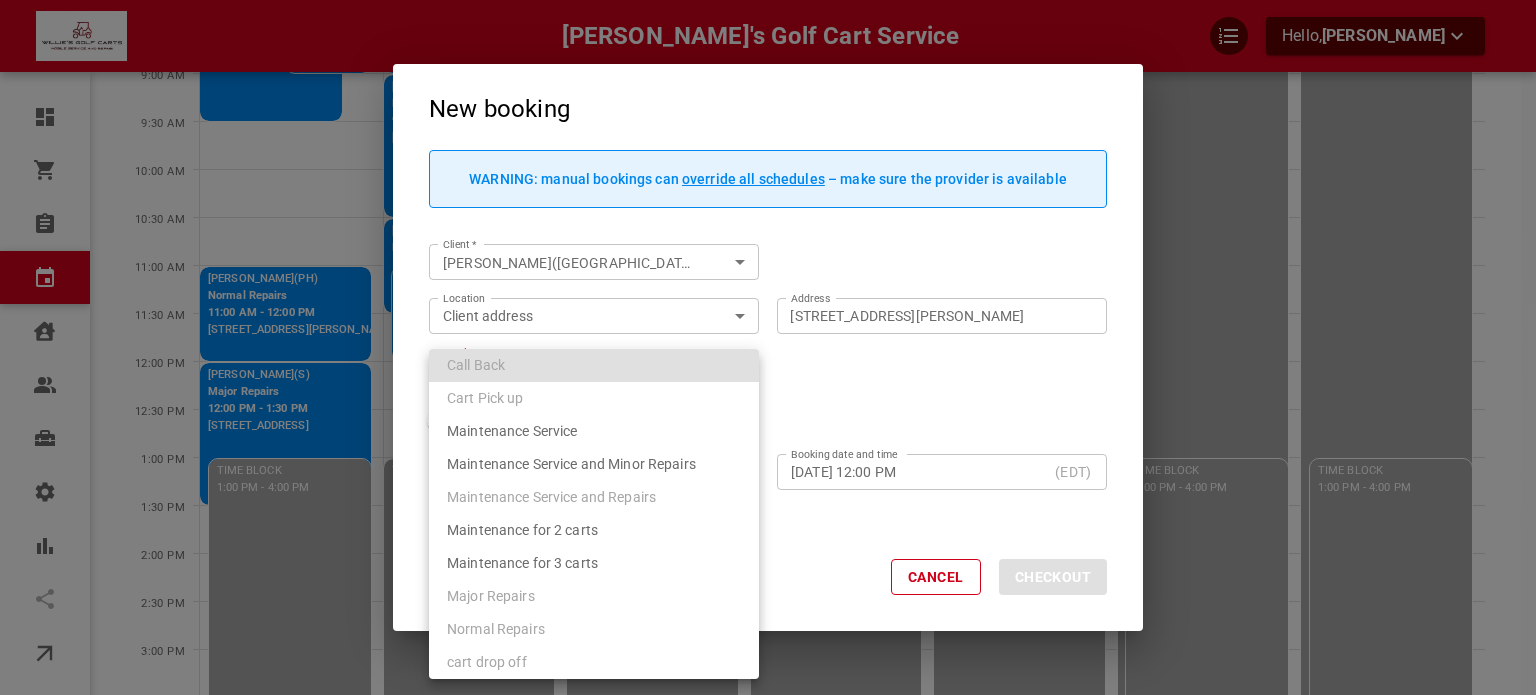 click on "Major Repairs" at bounding box center [491, 596] 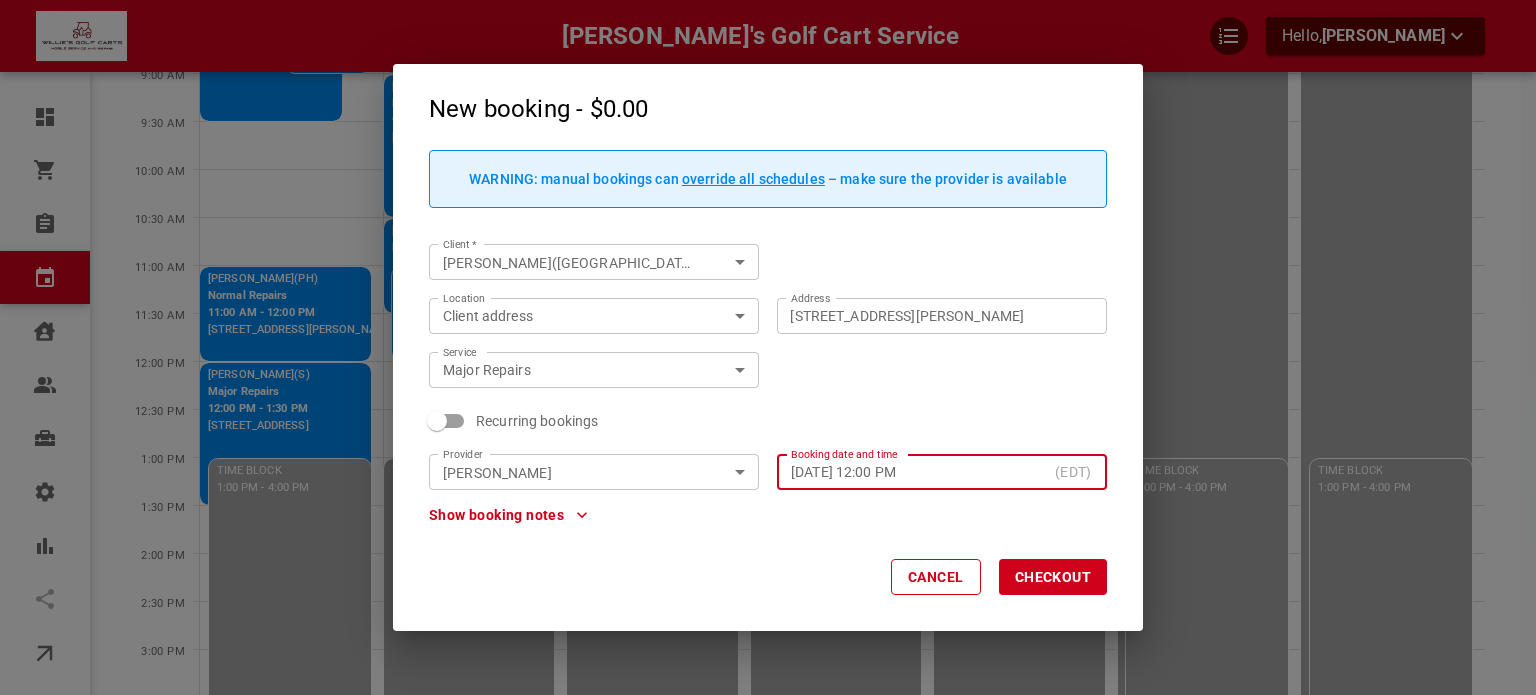 click 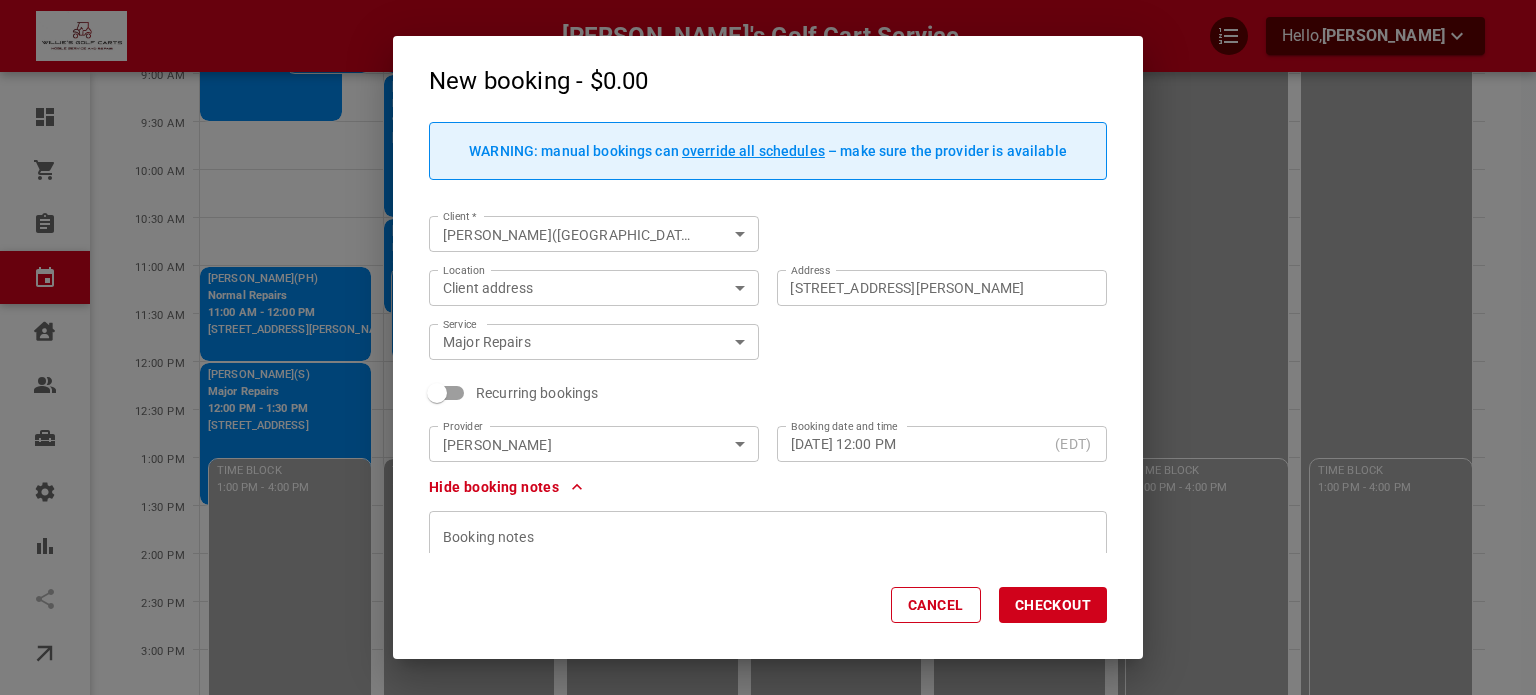 click at bounding box center (768, 586) 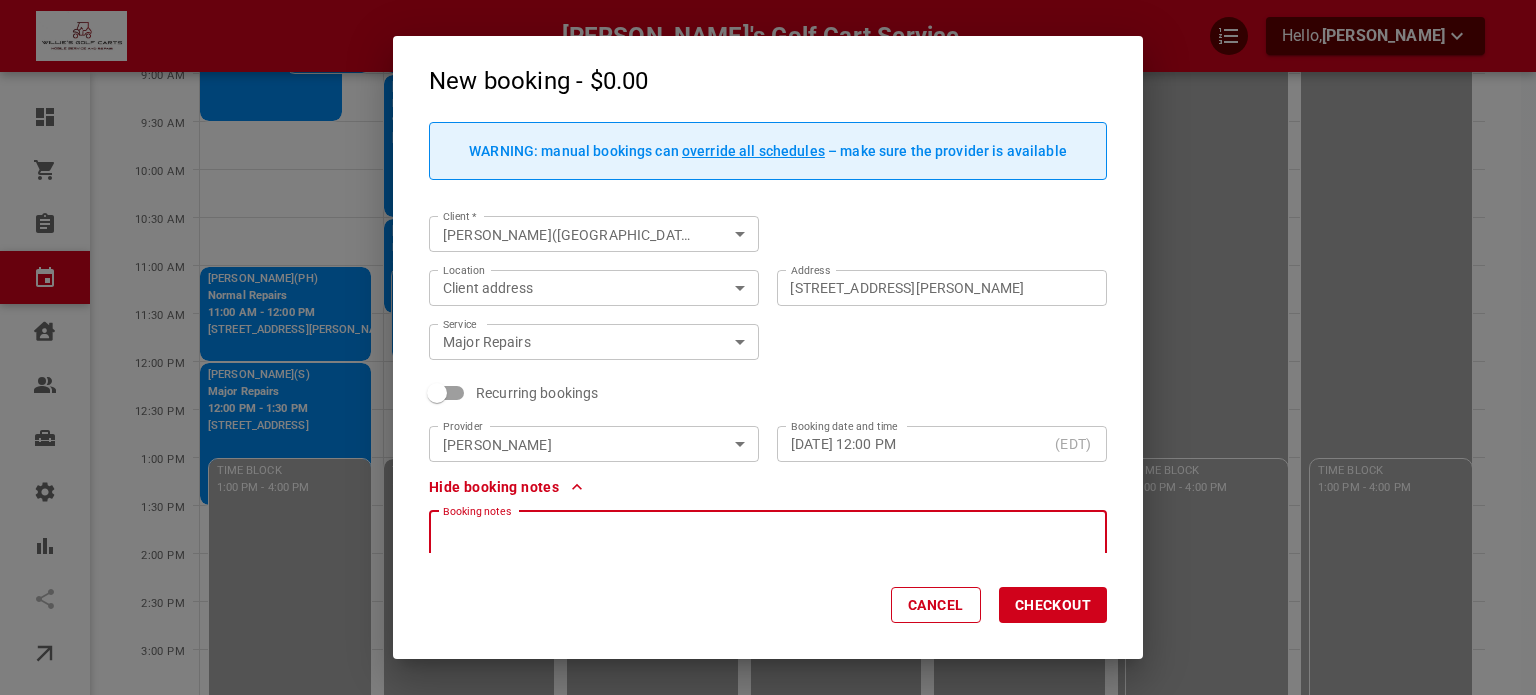 type 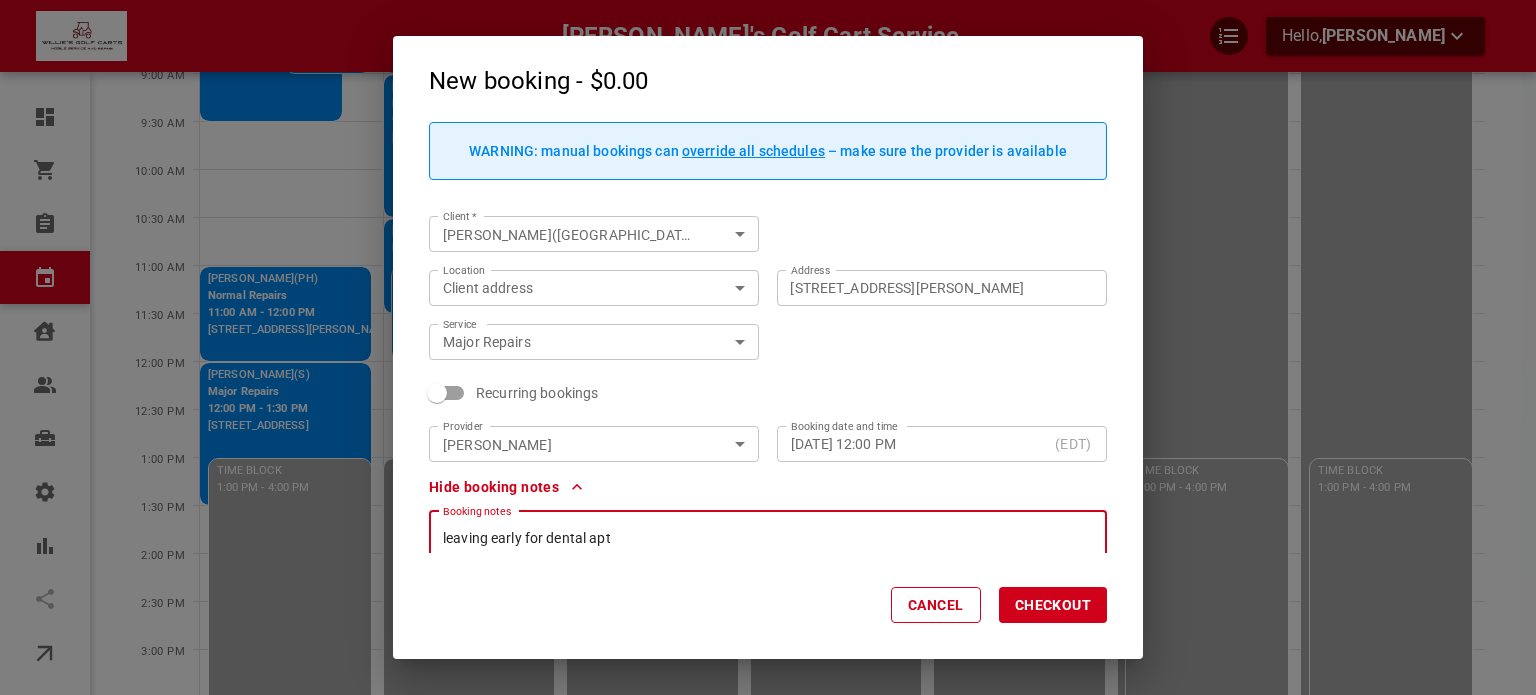 click on "Checkout" at bounding box center [1053, 605] 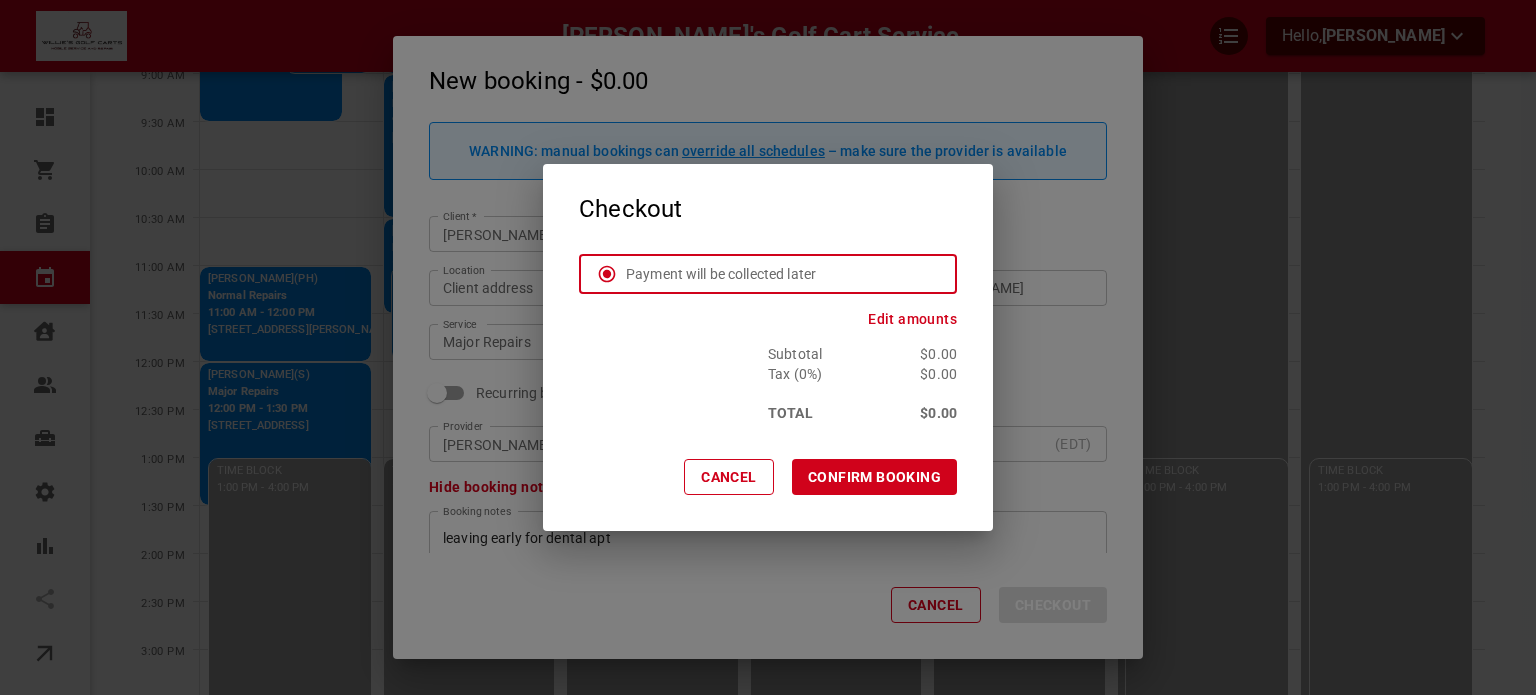click on "CONFIRM BOOKING" at bounding box center (874, 477) 